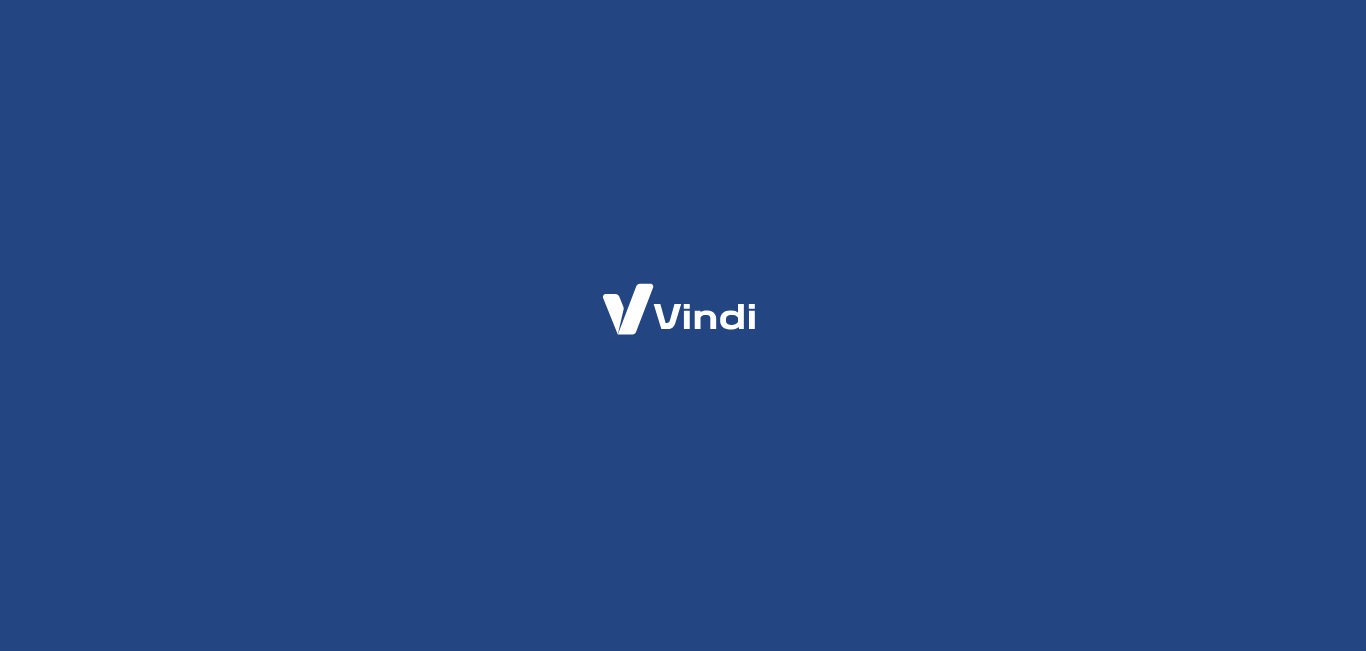 scroll, scrollTop: 0, scrollLeft: 0, axis: both 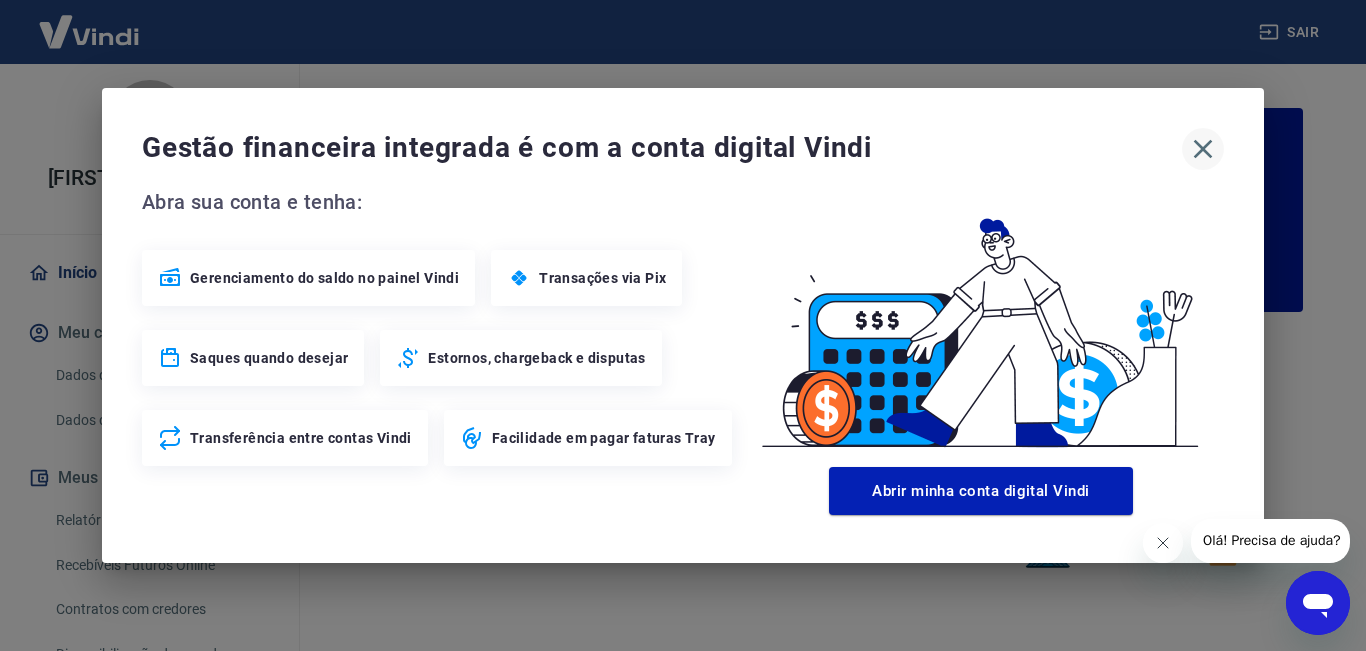 click 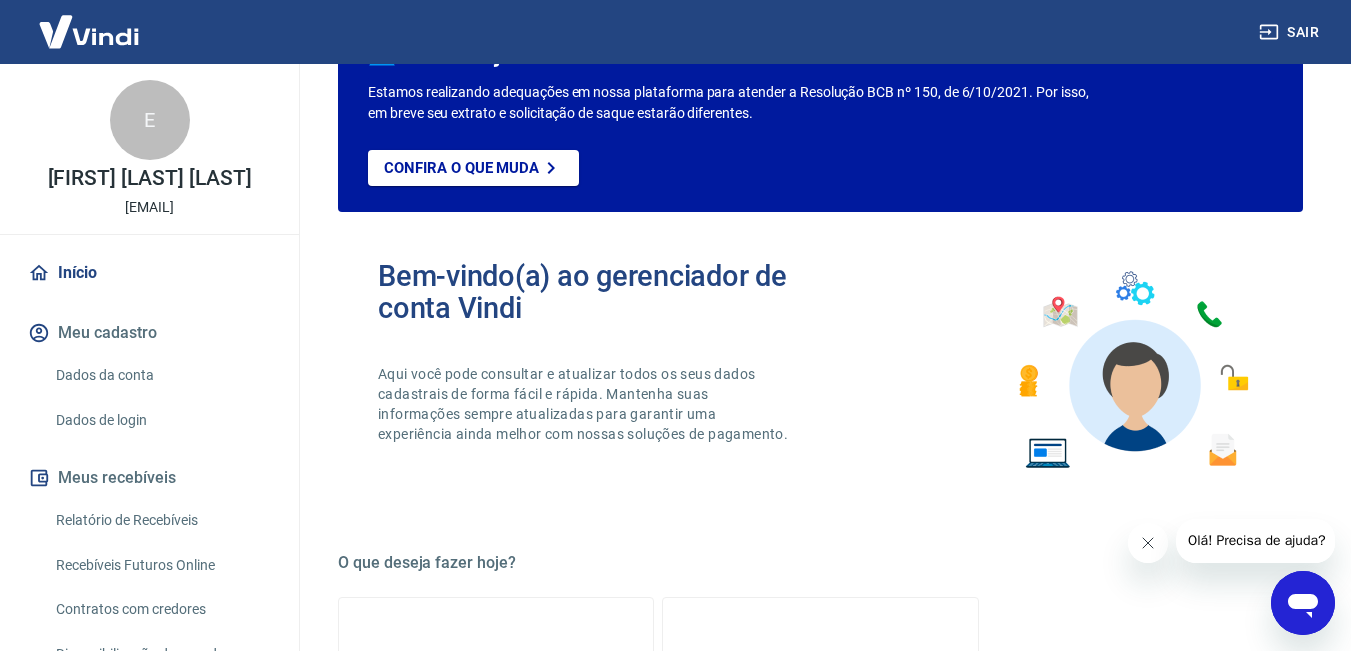 scroll, scrollTop: 200, scrollLeft: 0, axis: vertical 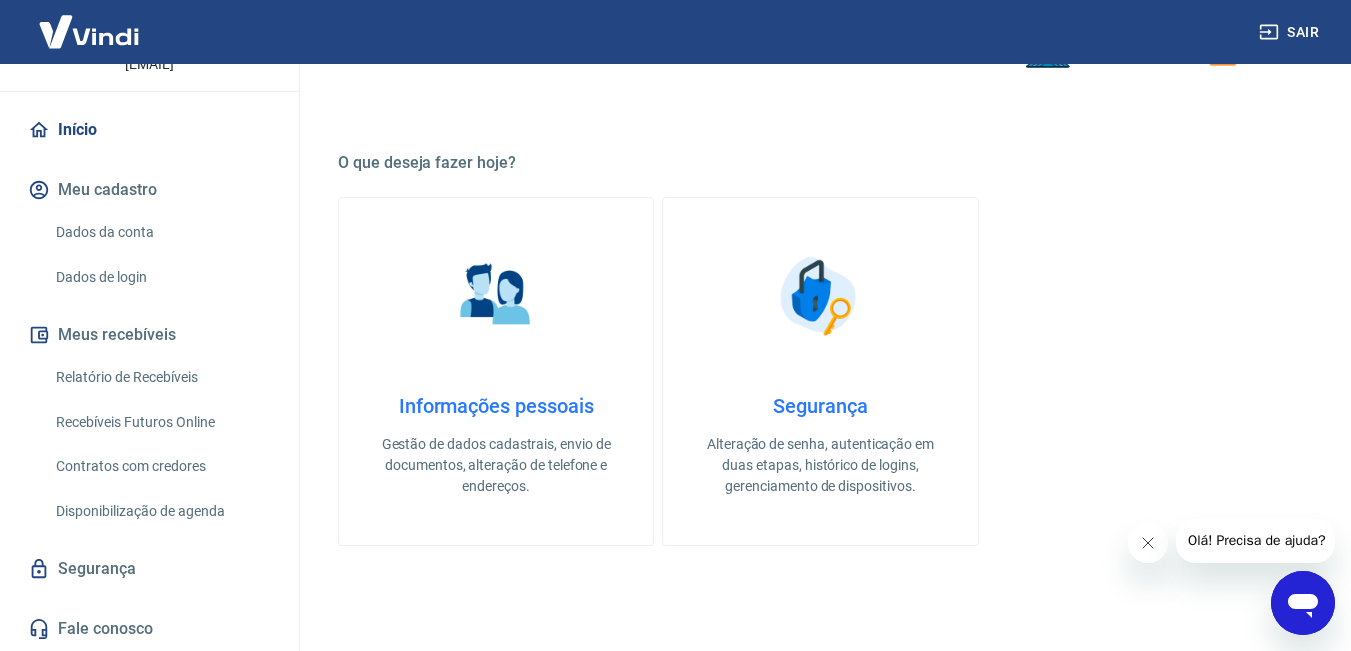 click on "Segurança" at bounding box center (149, 569) 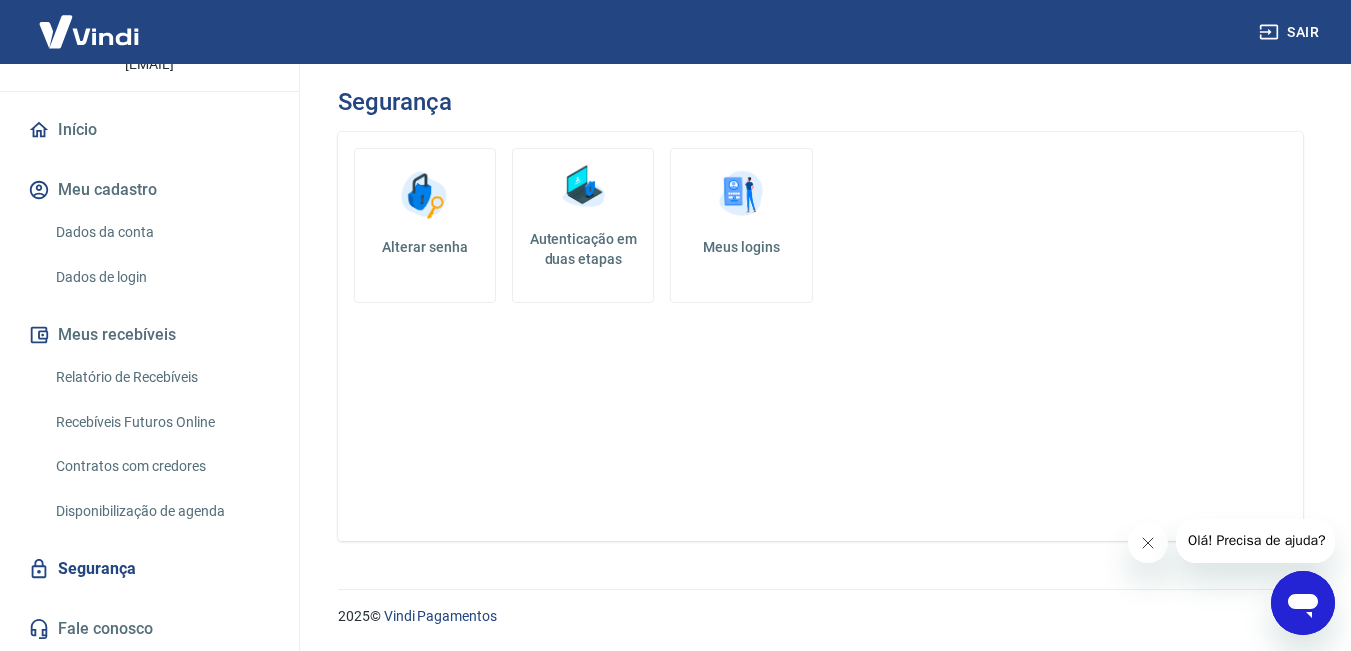scroll, scrollTop: 0, scrollLeft: 0, axis: both 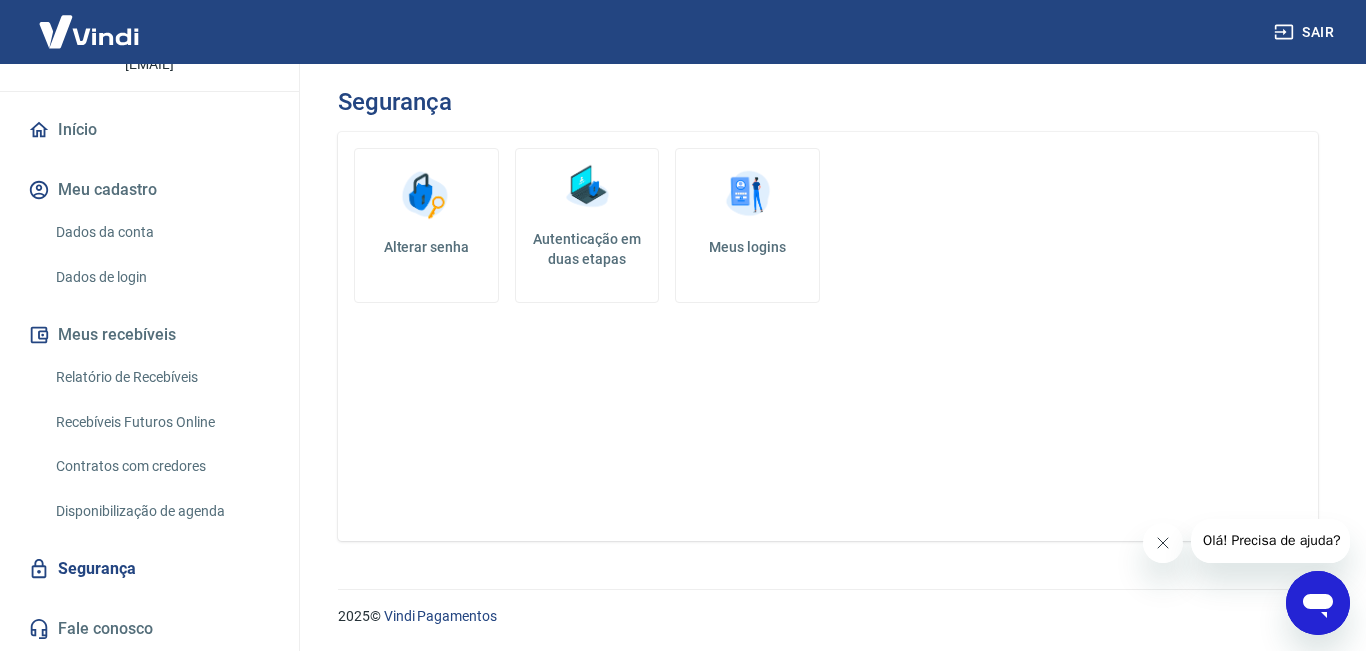 click at bounding box center [426, 195] 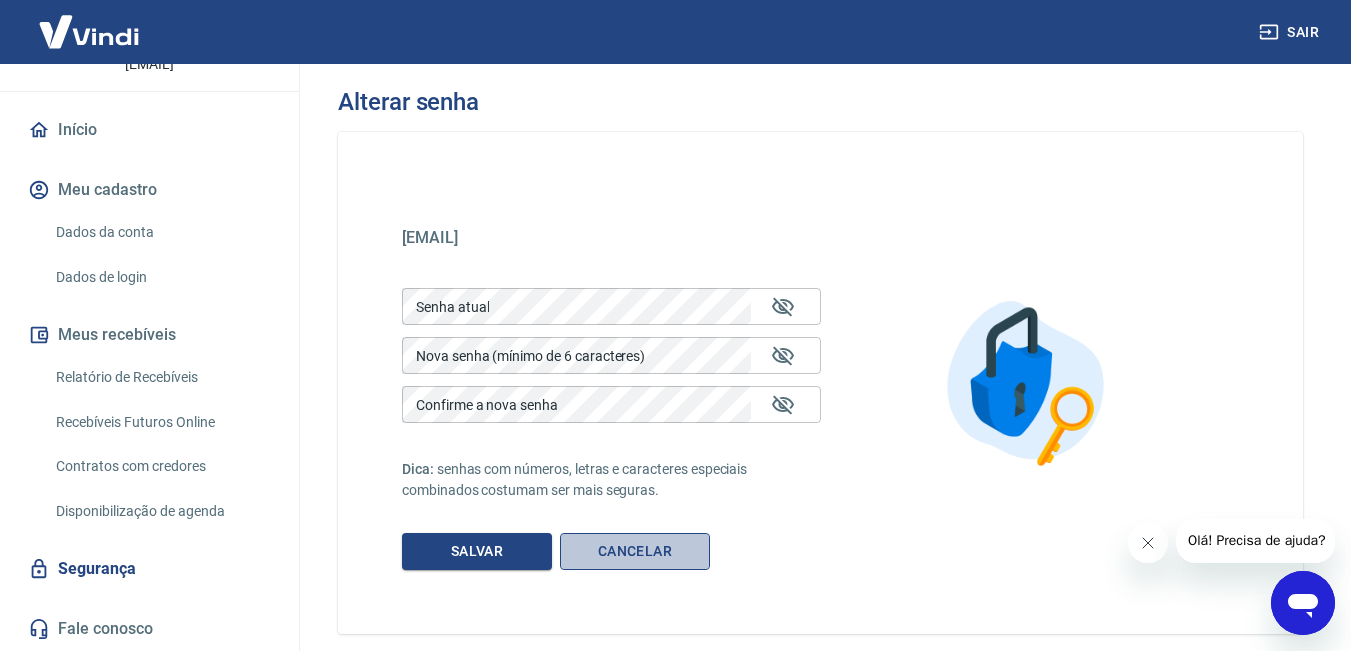 click on "Cancelar" at bounding box center [635, 551] 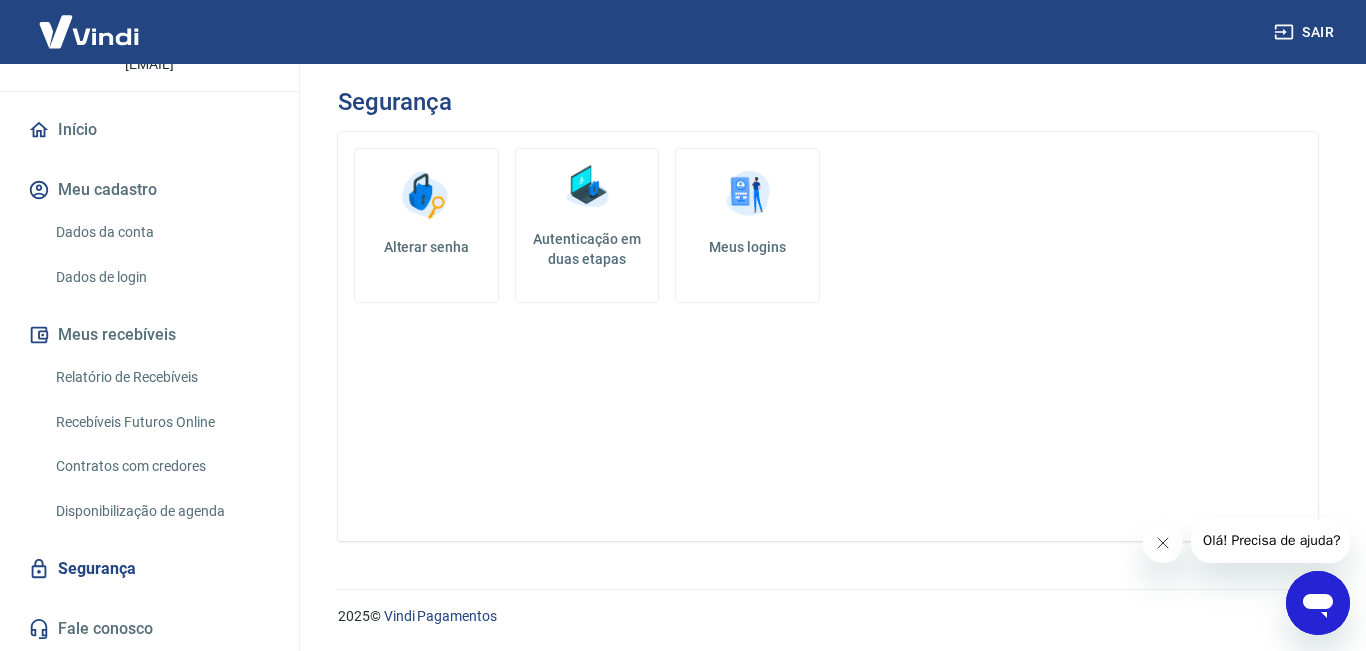 click at bounding box center [748, 195] 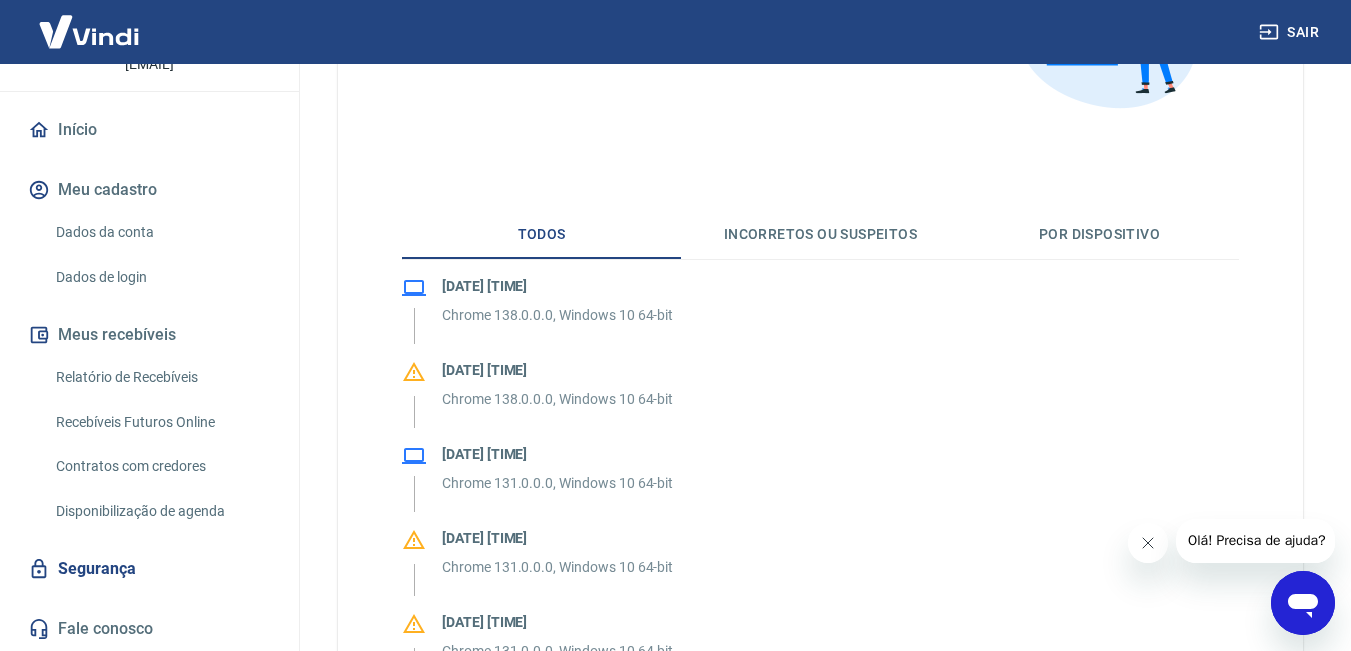 scroll, scrollTop: 300, scrollLeft: 0, axis: vertical 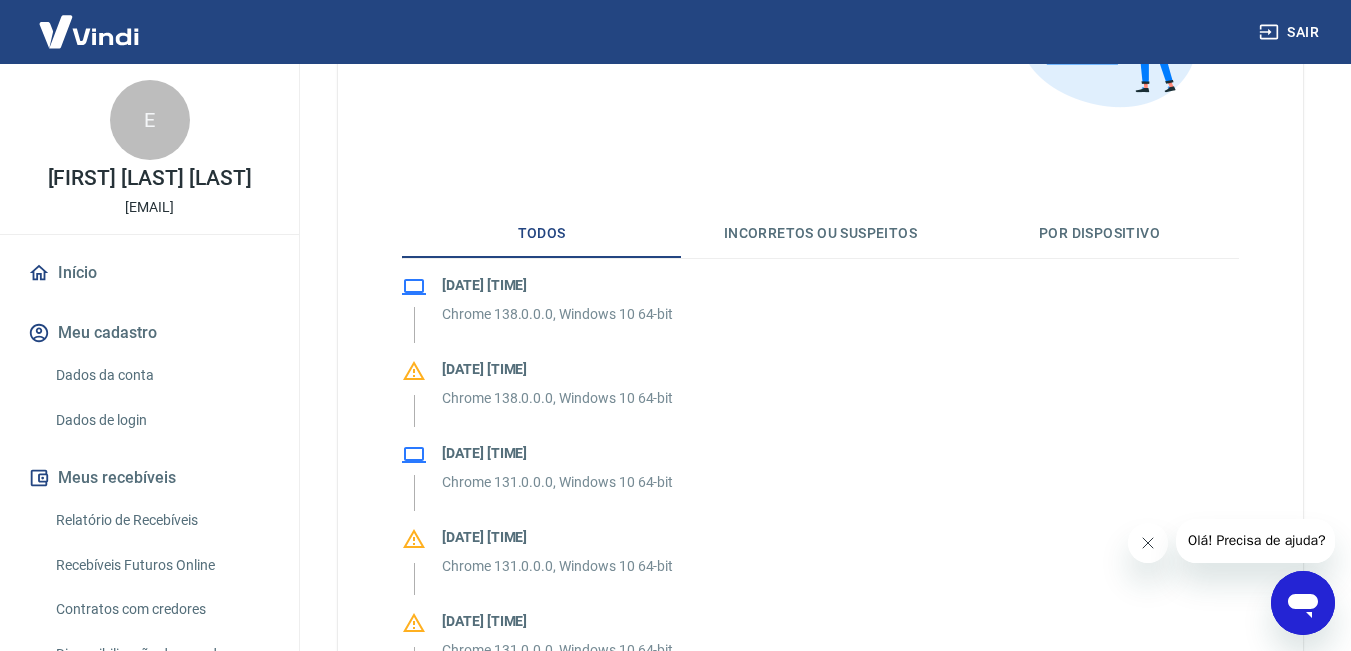 click on "Dados da conta" at bounding box center (161, 375) 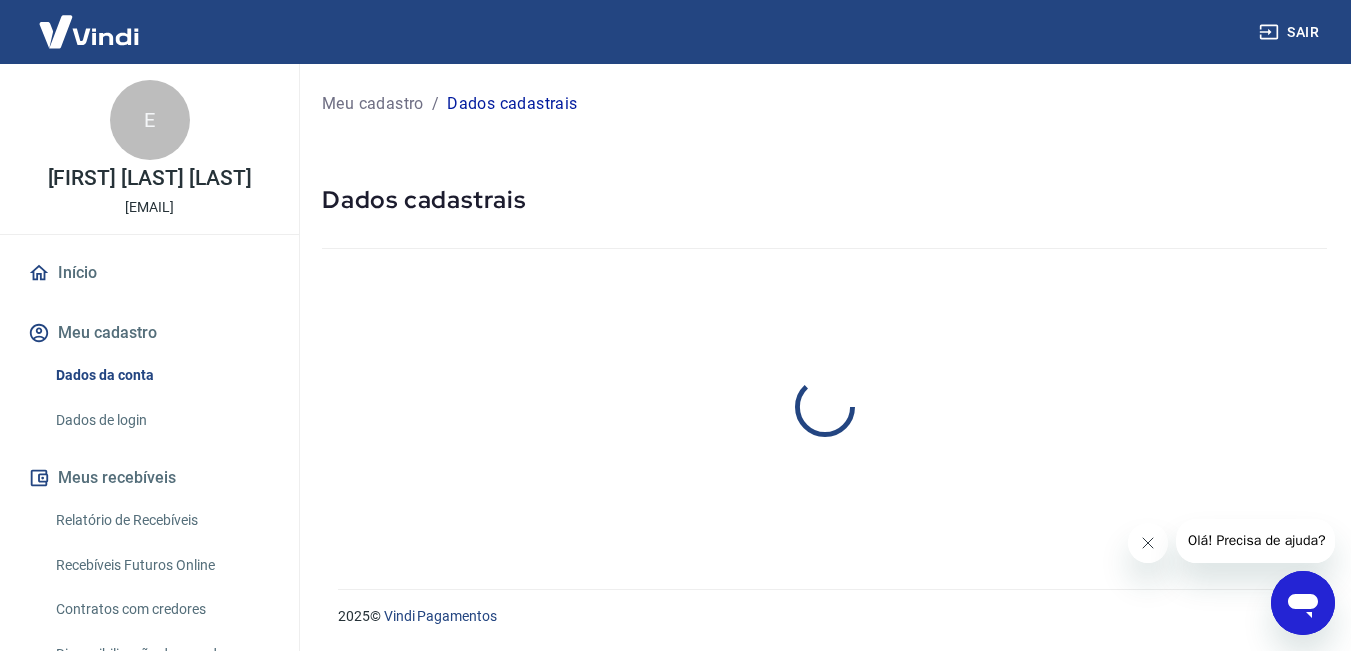 scroll, scrollTop: 0, scrollLeft: 0, axis: both 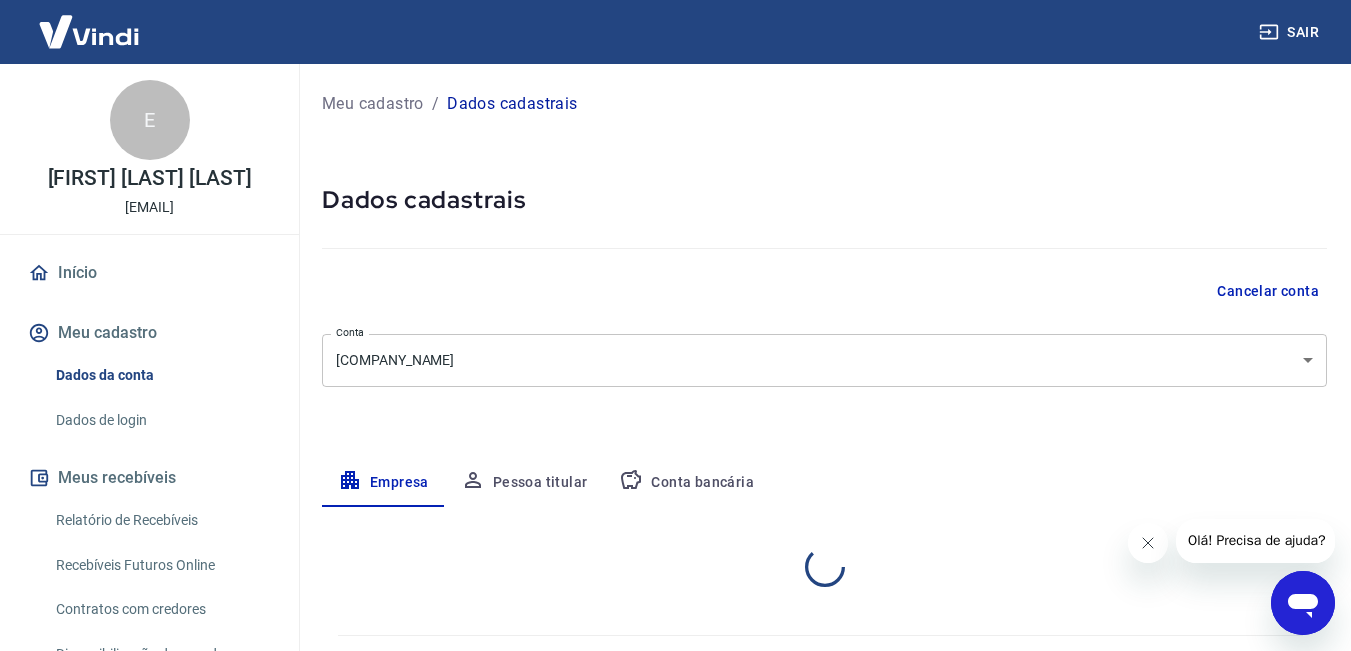 select on "MG" 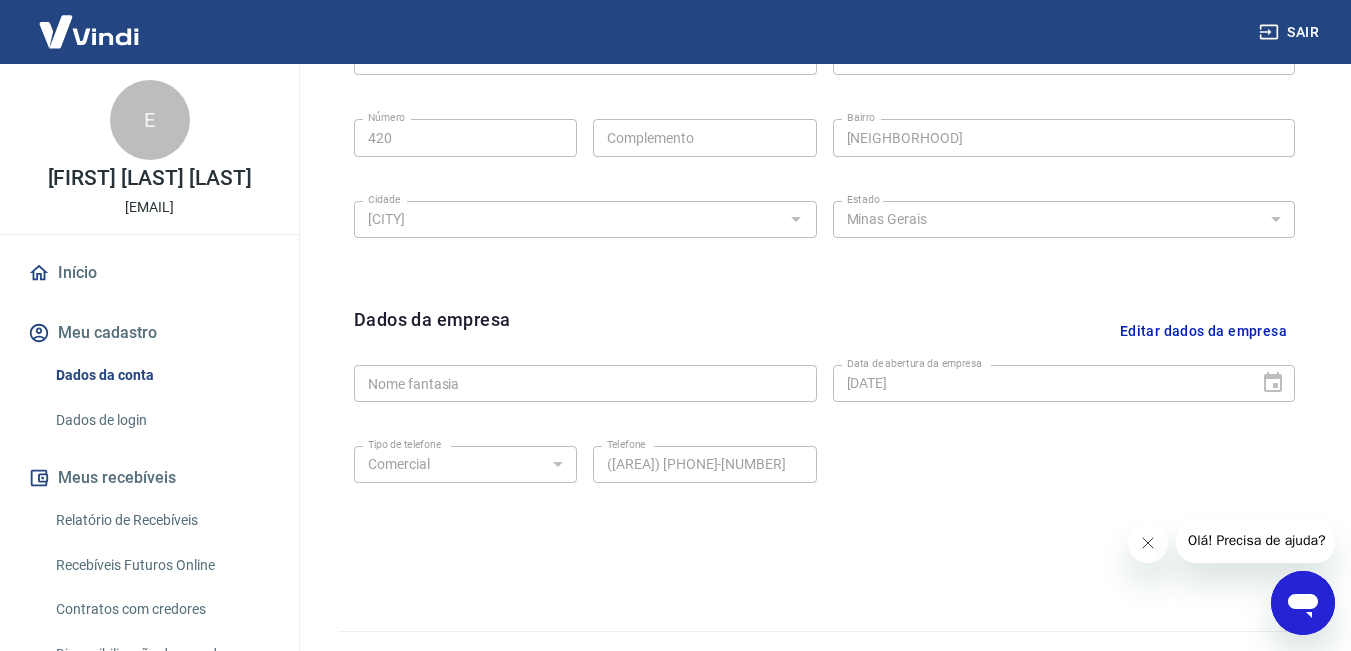 scroll, scrollTop: 791, scrollLeft: 0, axis: vertical 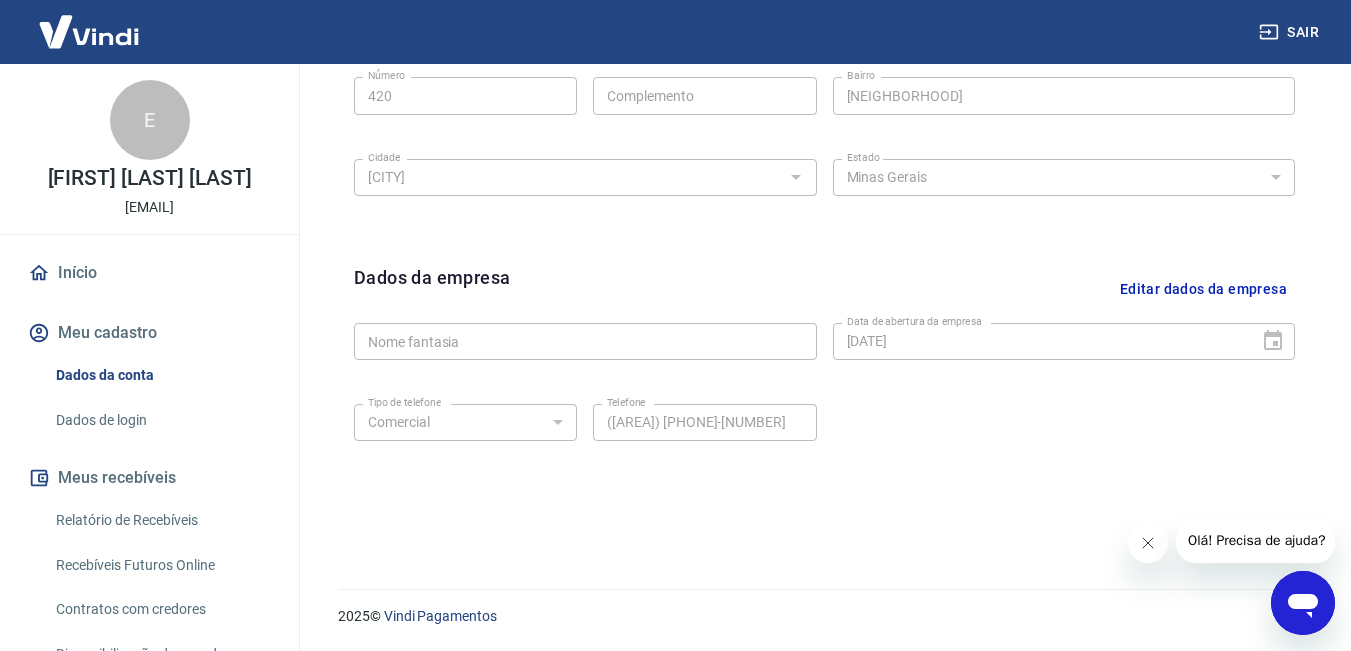 click on "Dados de login" at bounding box center [161, 420] 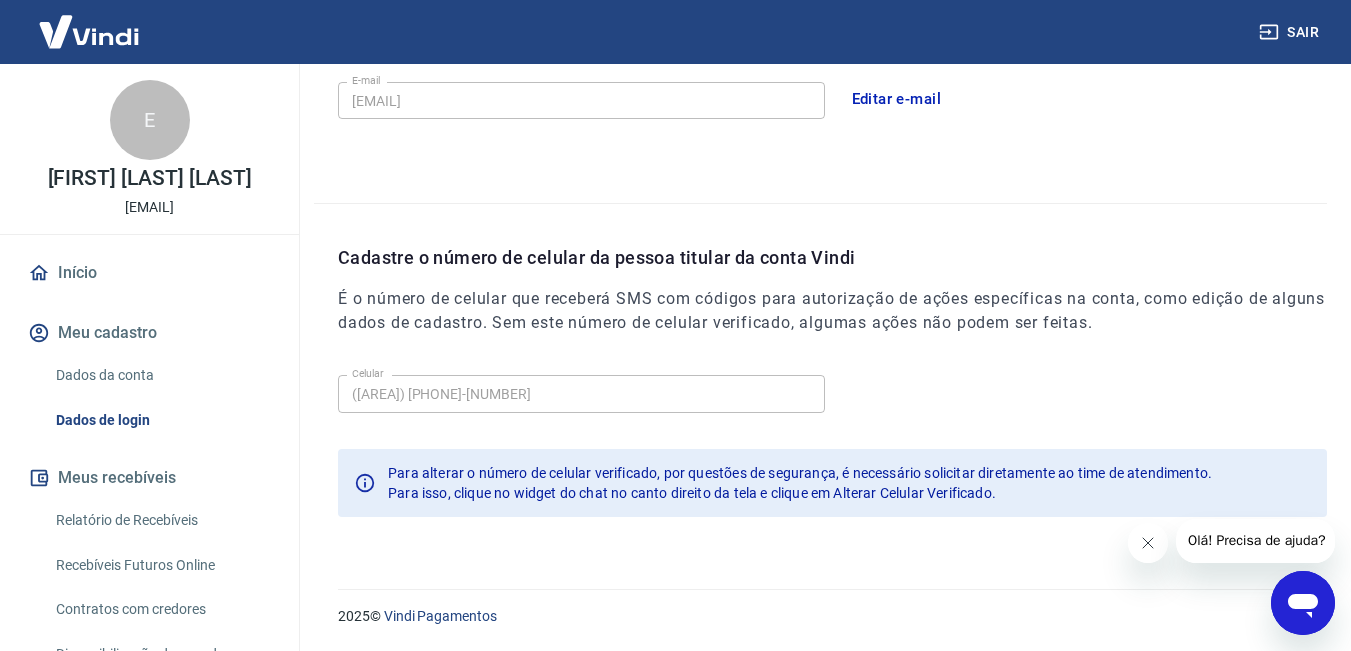 scroll, scrollTop: 630, scrollLeft: 0, axis: vertical 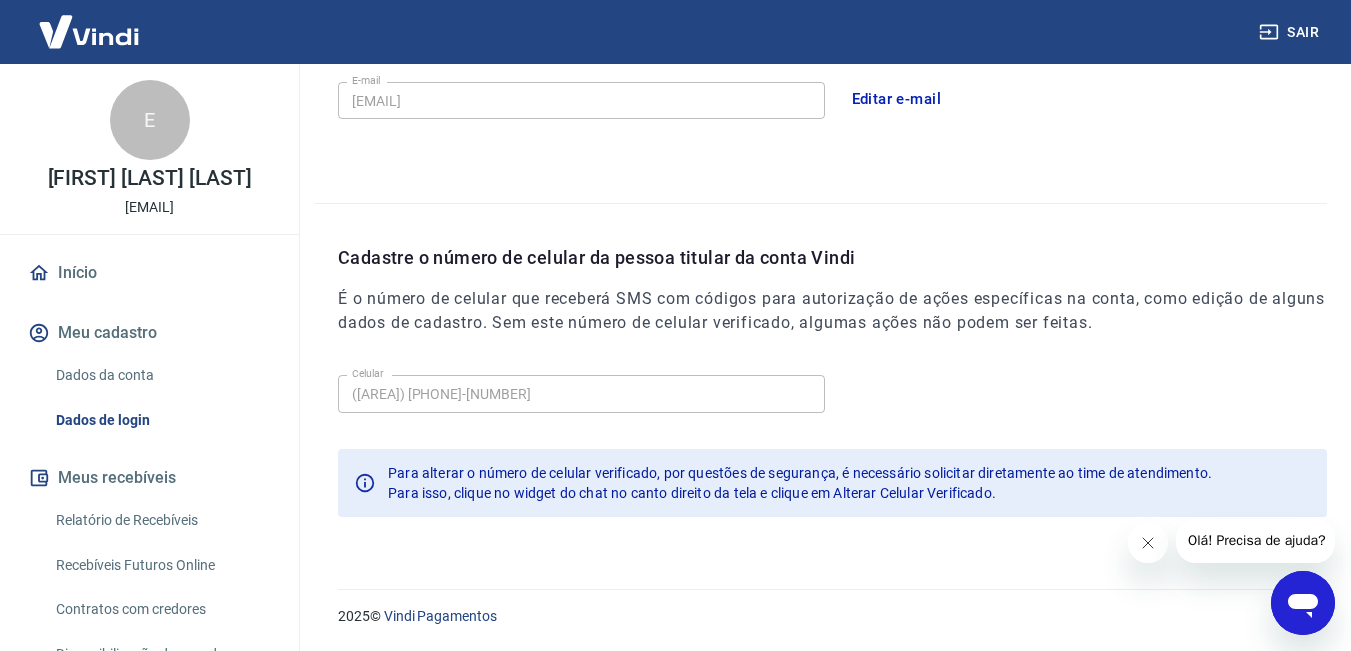 click on "Celular ([AREA]) [PHONE]-[NUMBER] Celular" at bounding box center (832, 391) 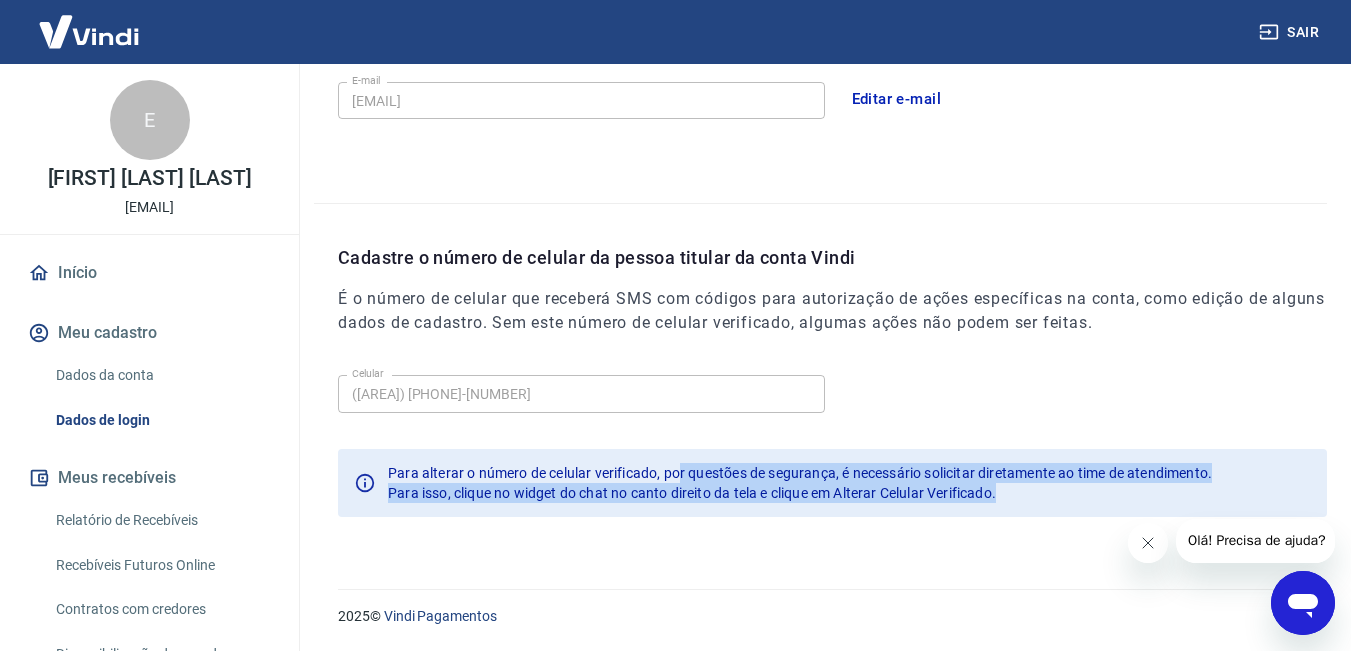 drag, startPoint x: 677, startPoint y: 468, endPoint x: 1113, endPoint y: 493, distance: 436.71616 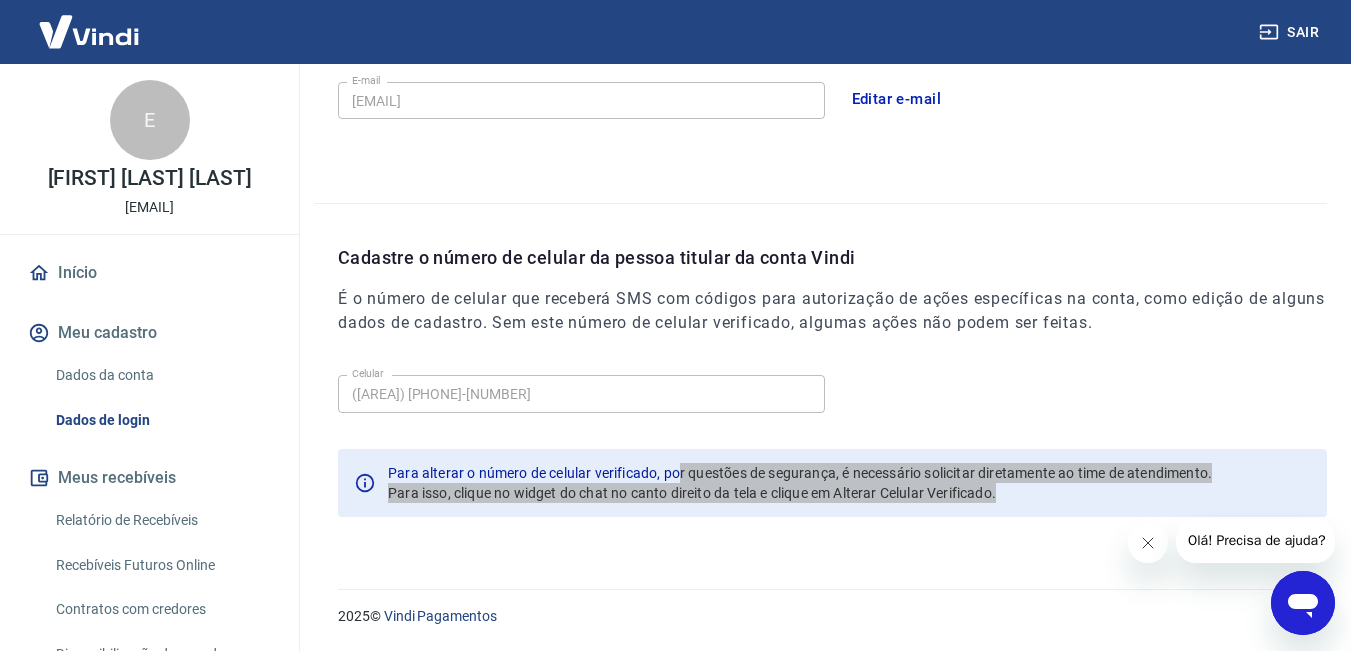 click 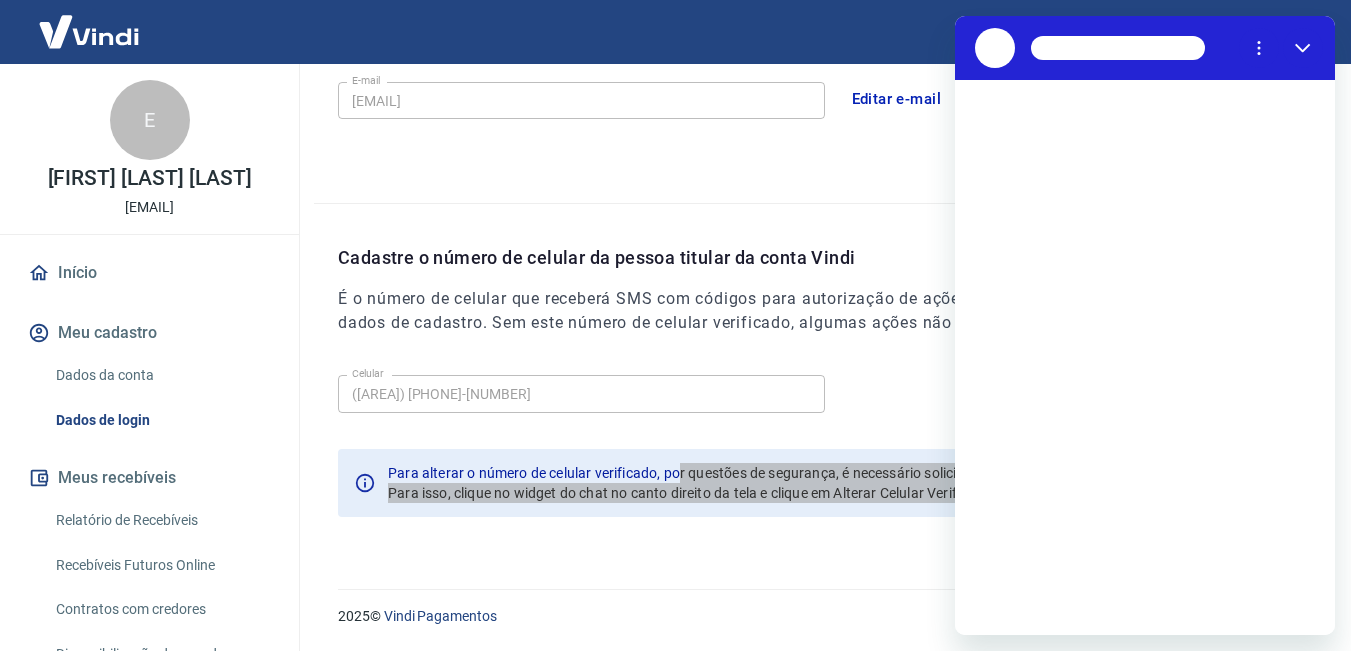 scroll, scrollTop: 0, scrollLeft: 0, axis: both 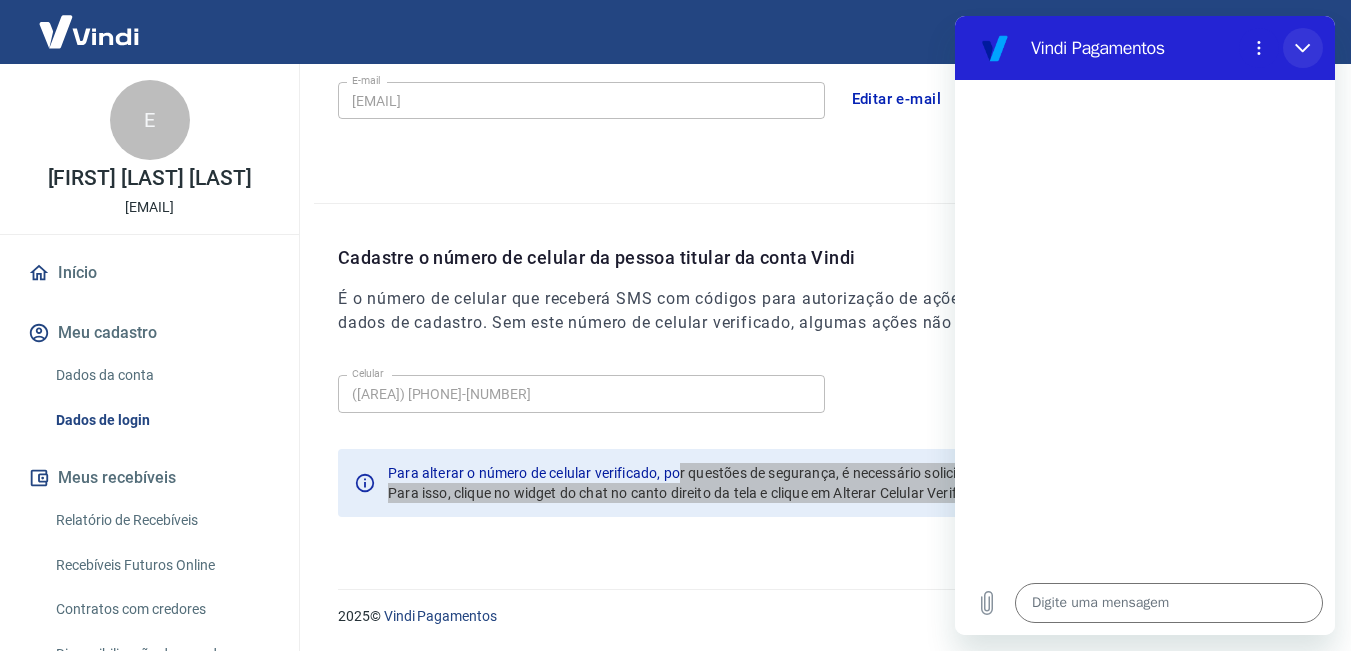 click 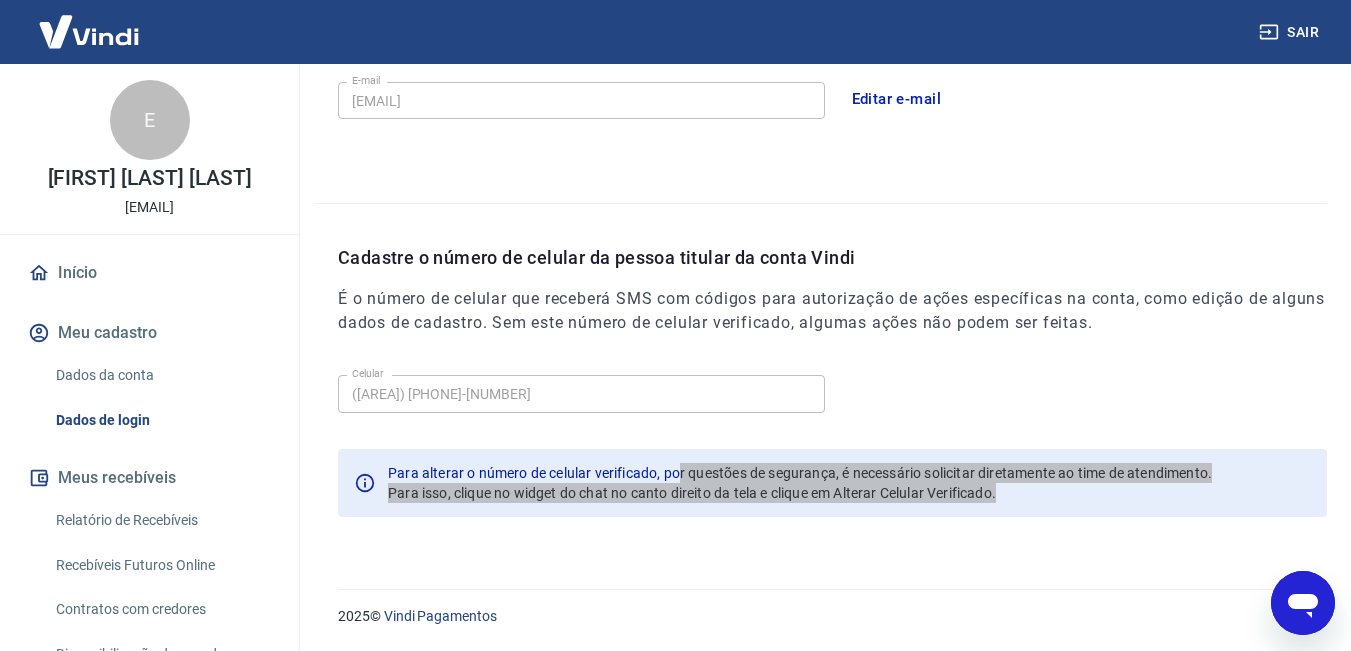 click 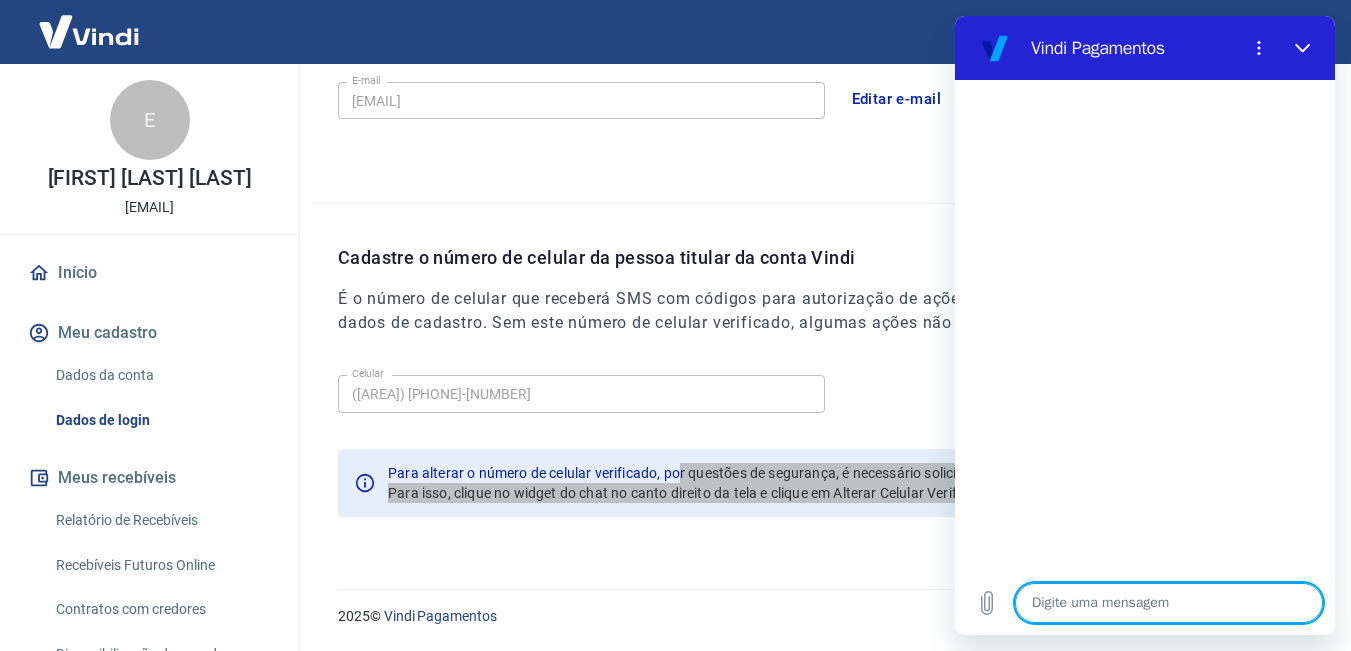 type on "A" 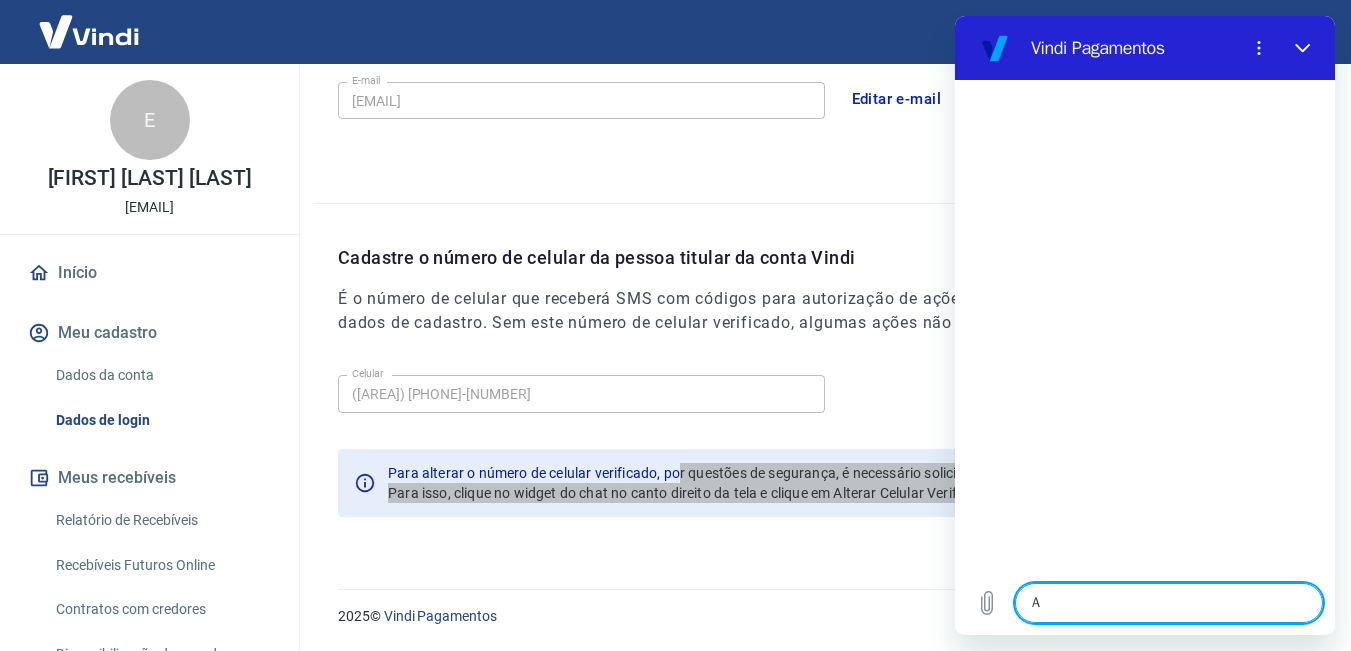 type on "x" 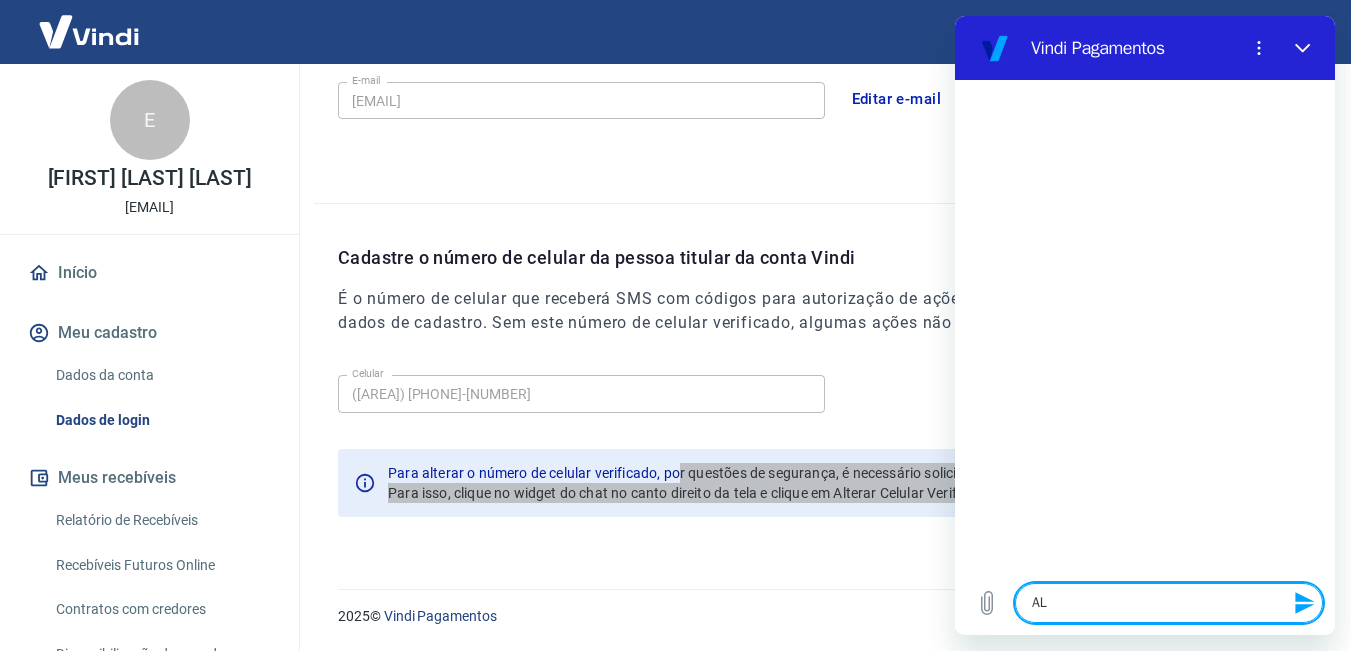 type on "ALT" 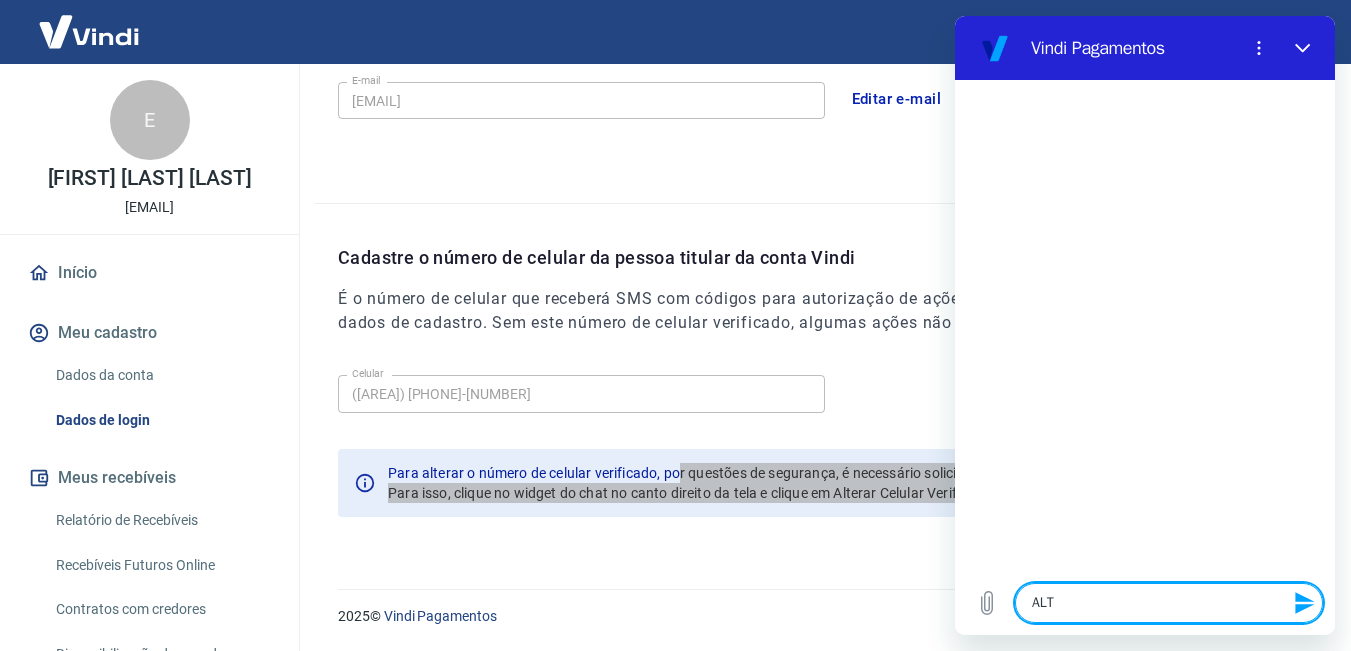 type on "ALTE" 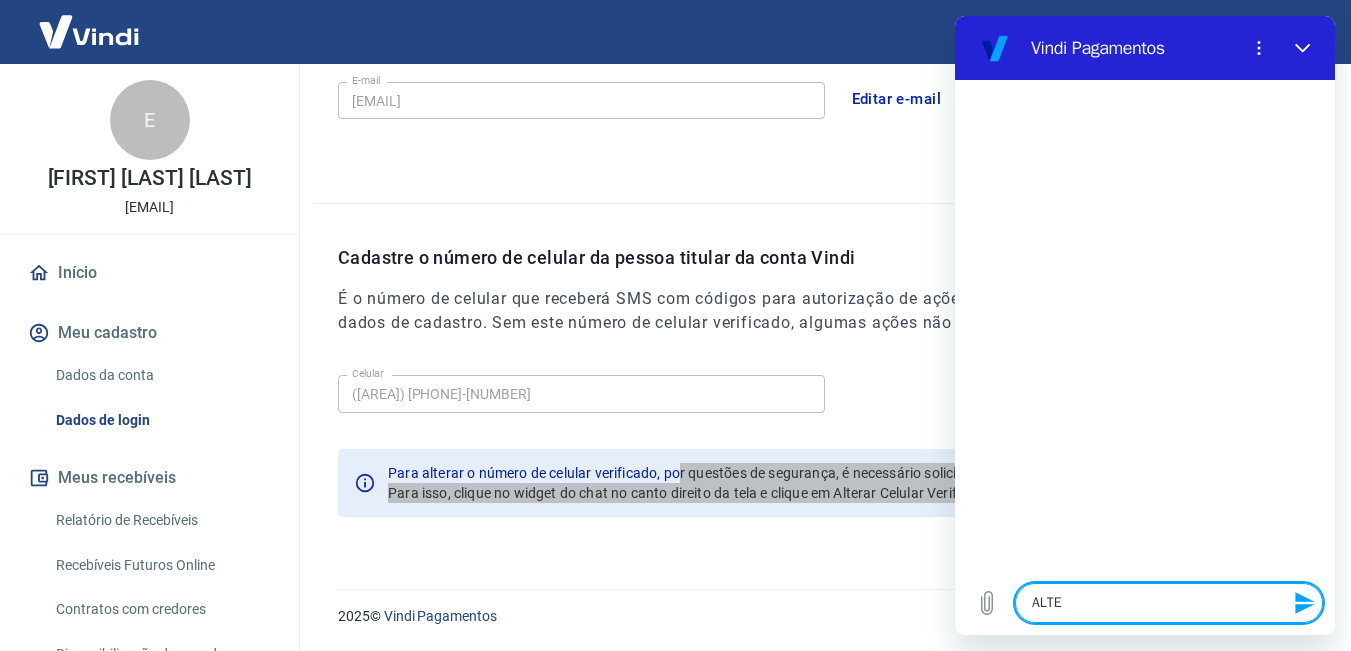 type on "ALTER" 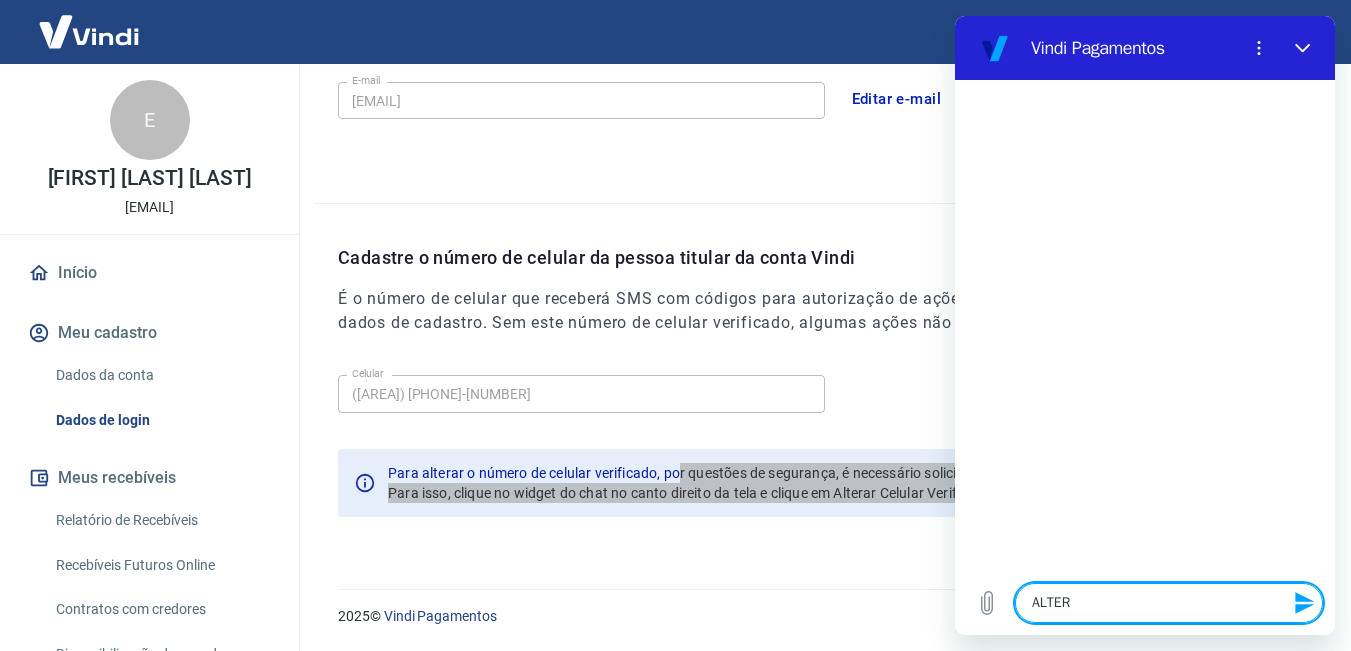 type on "ALTERA" 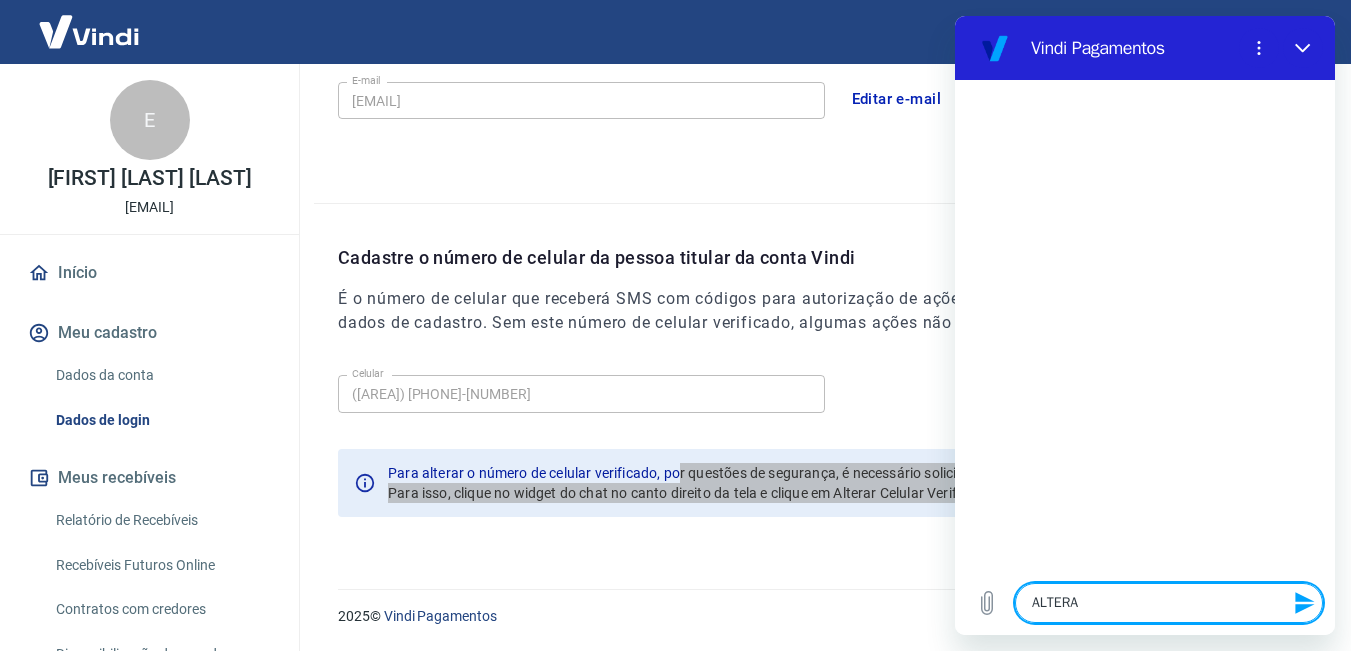 type on "ALTERAR" 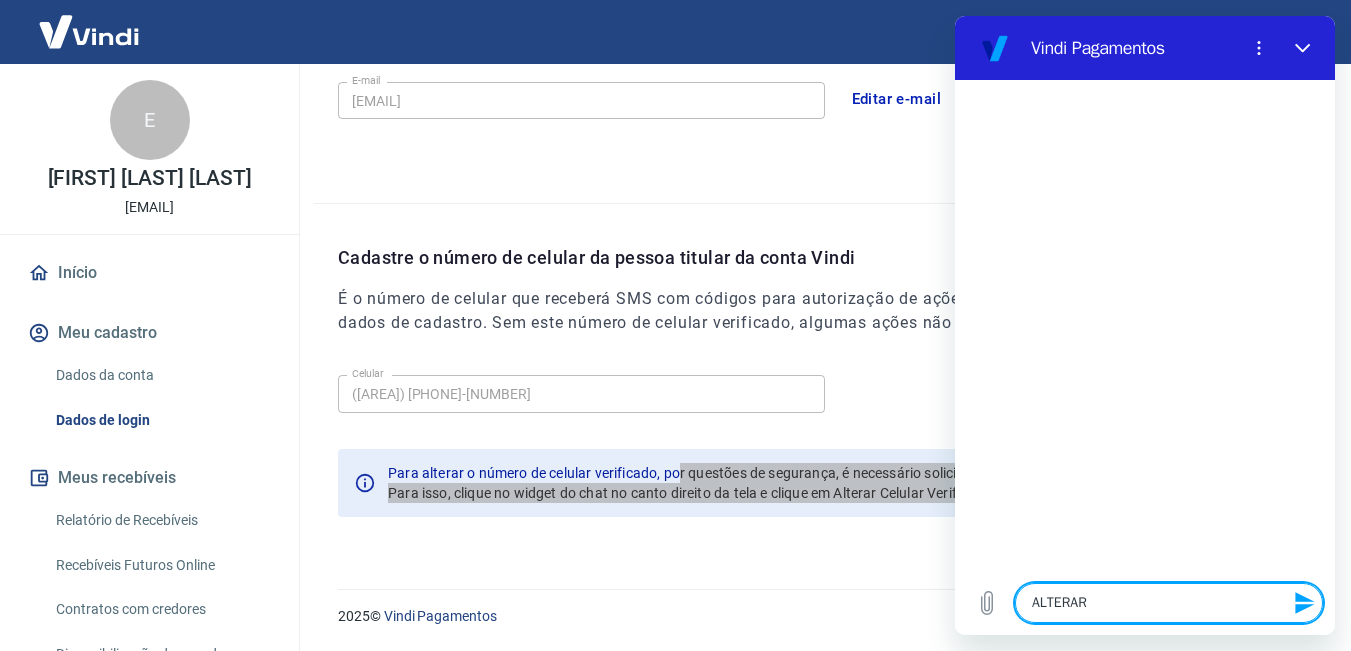 type on "ALTERAR" 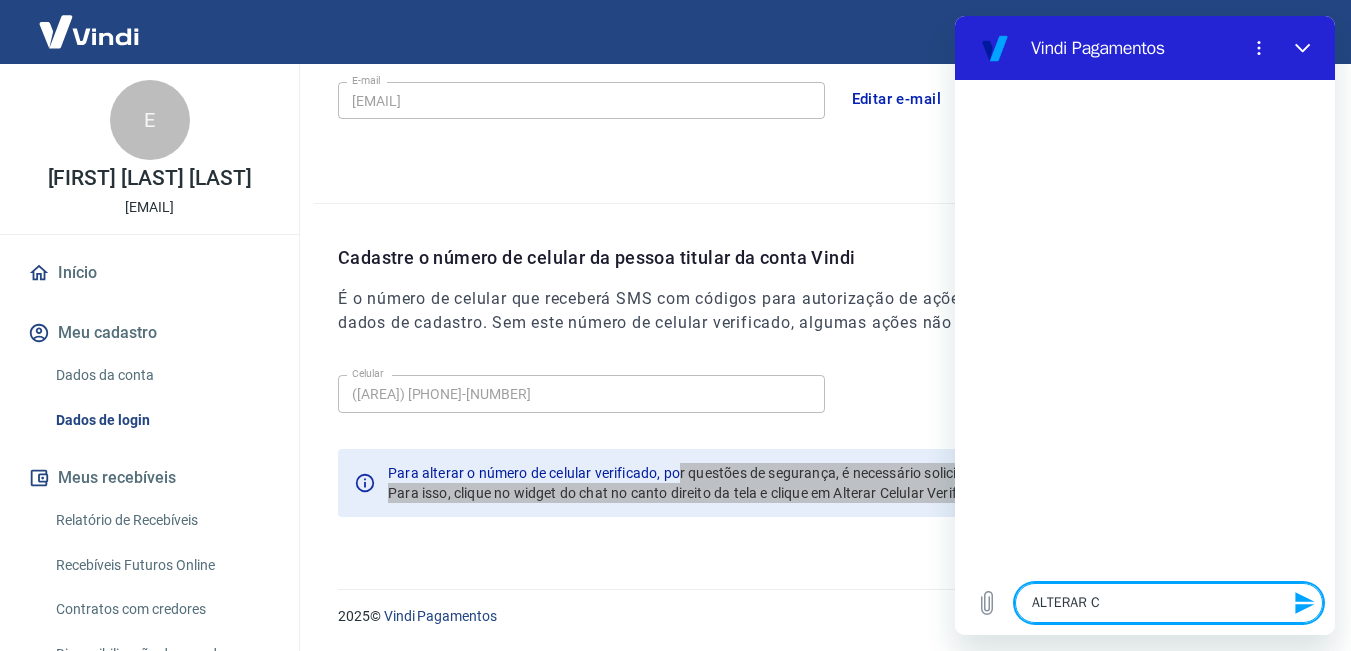 type on "ALTERAR CE" 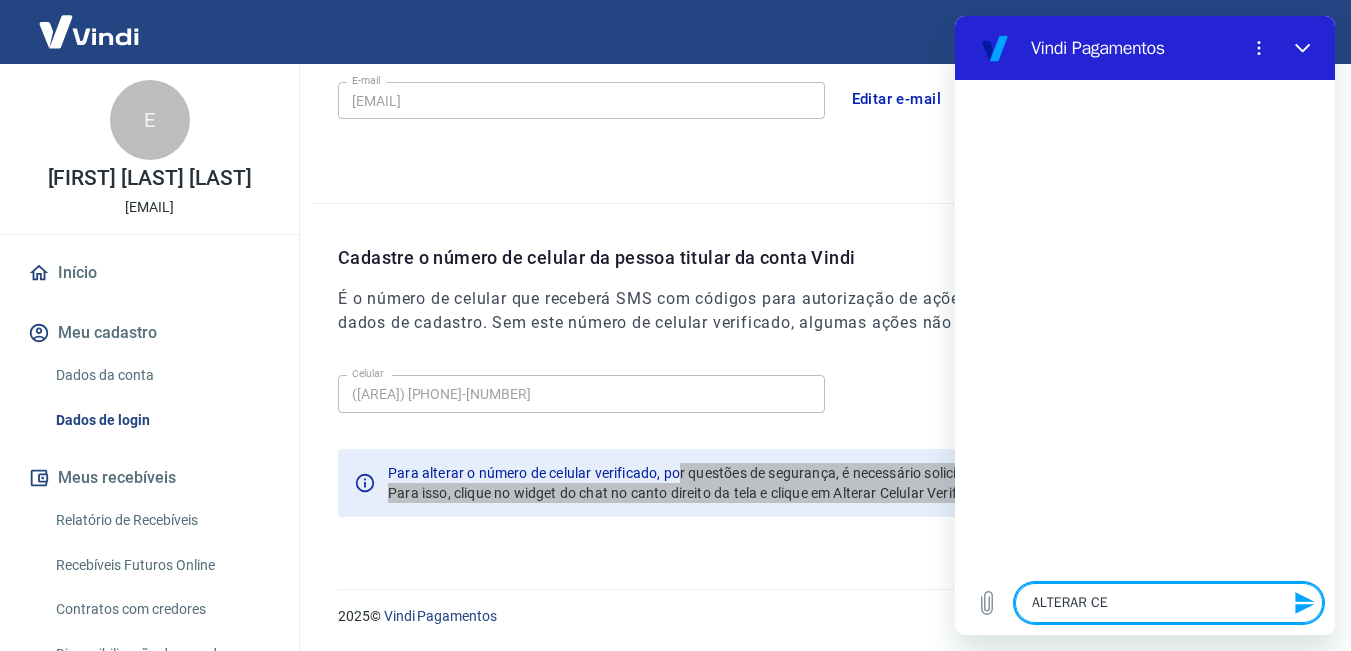 type on "ALTERAR CEU" 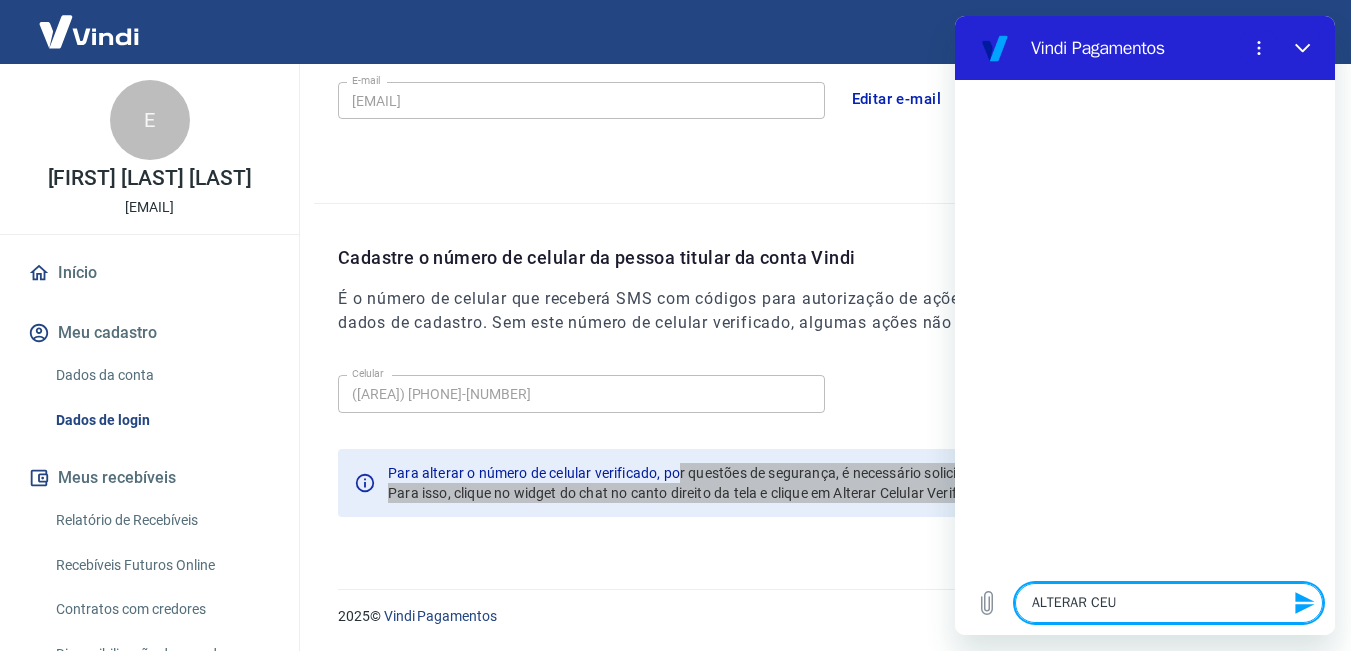 type on "ALTERAR CEUL" 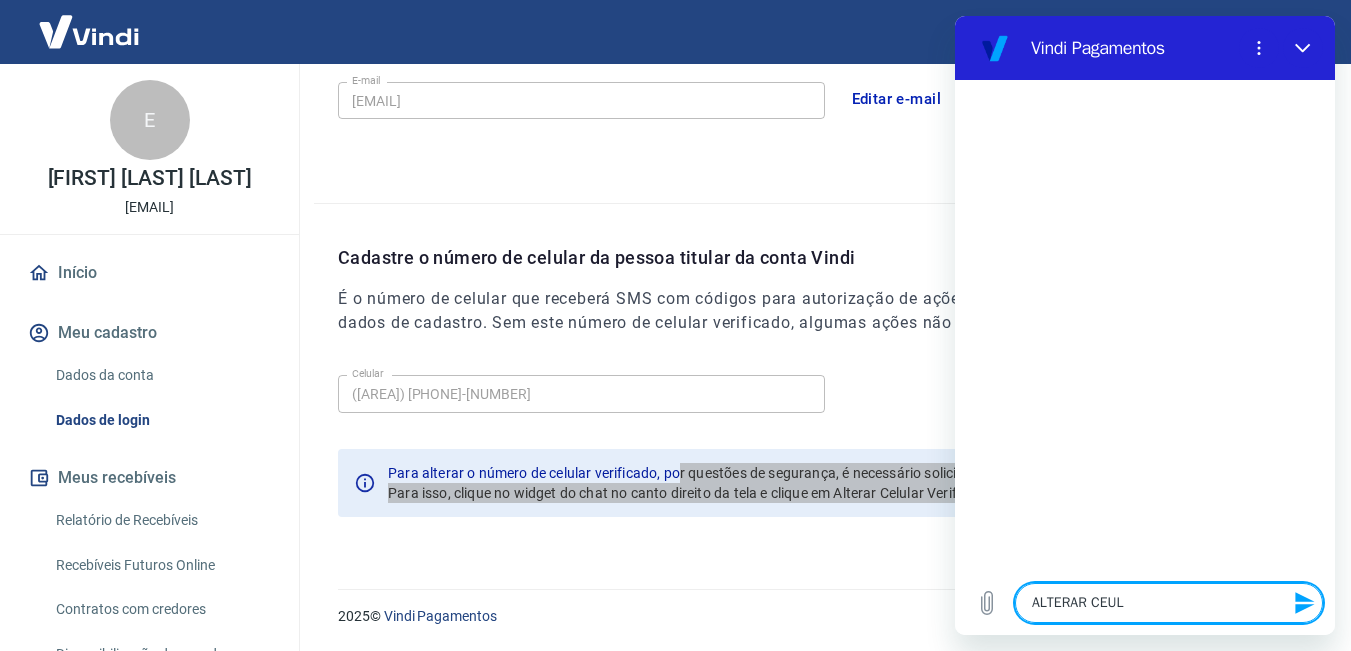 type on "ALTERAR CEULU" 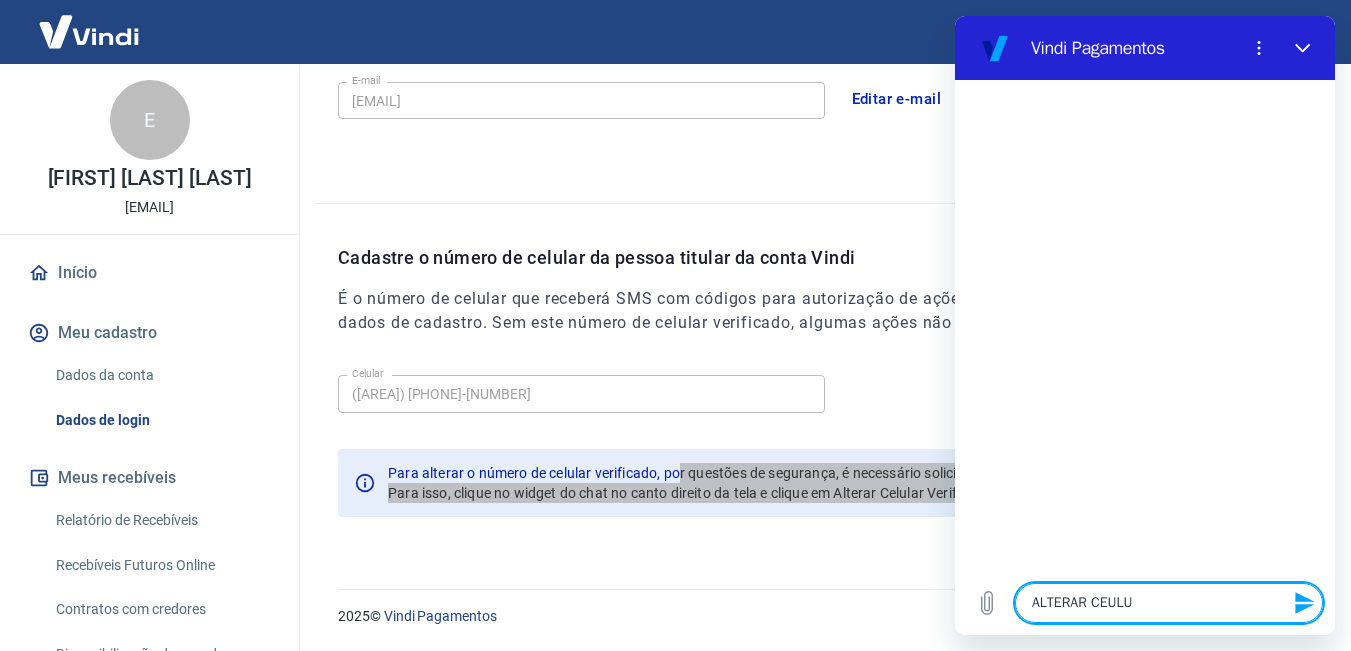 type on "ALTERAR CEULUA" 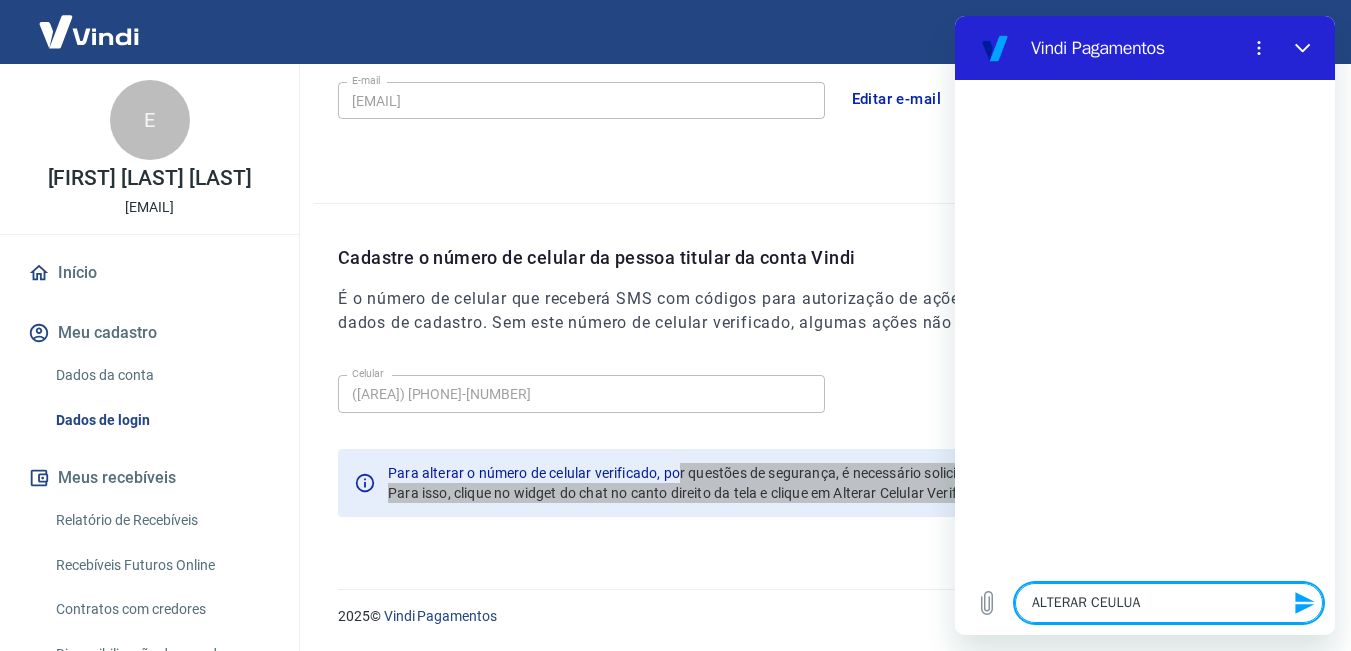 type on "ALTERAR CEULUAR" 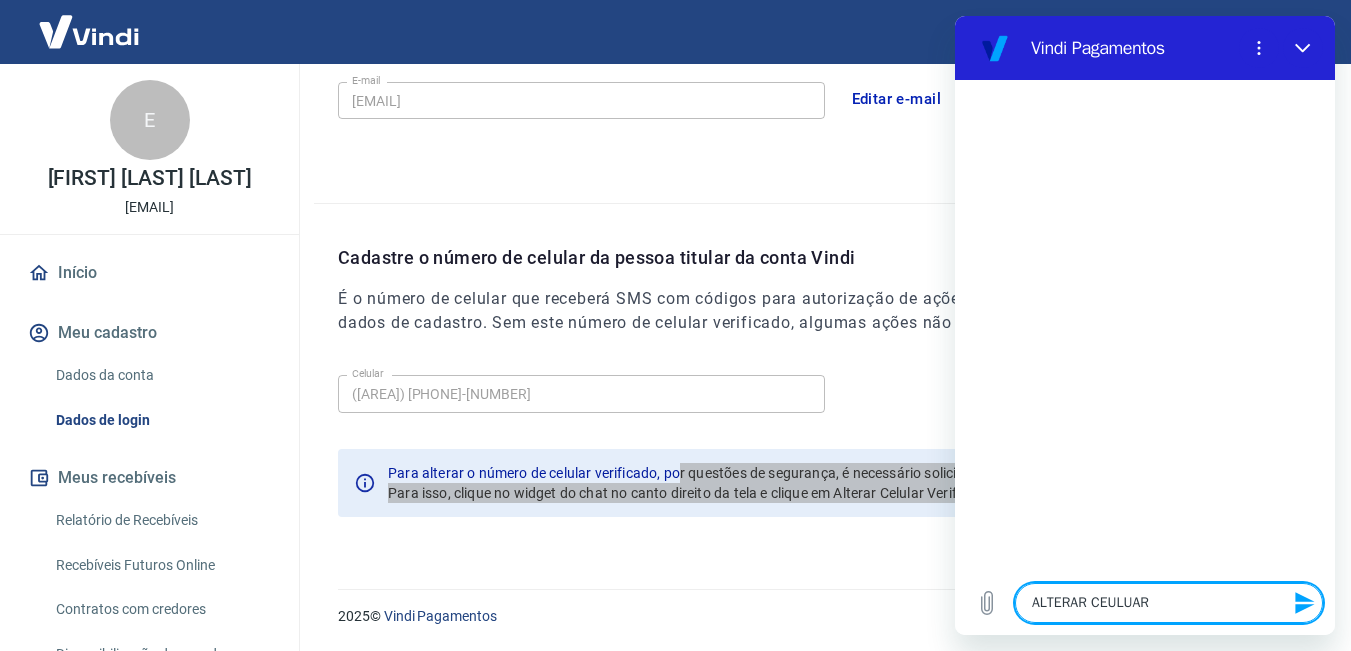 type on "ALTERAR CEULUAR" 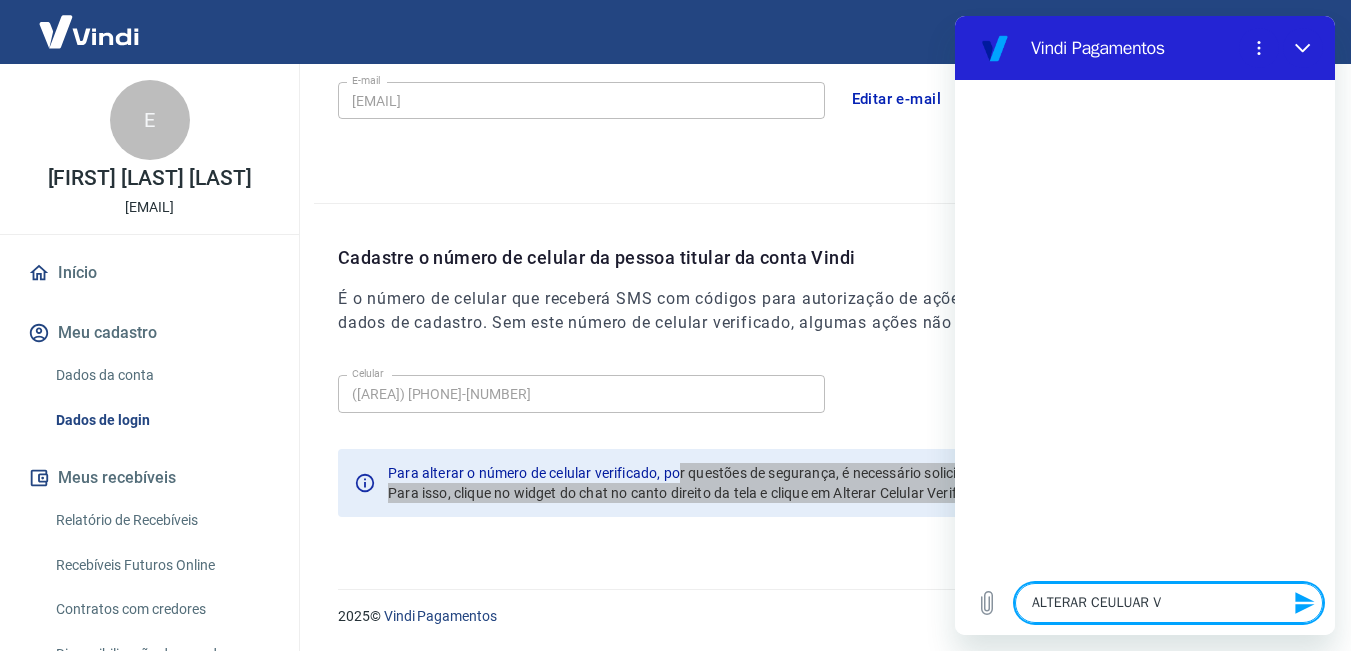 type on "ALTERAR CEULUAR VE" 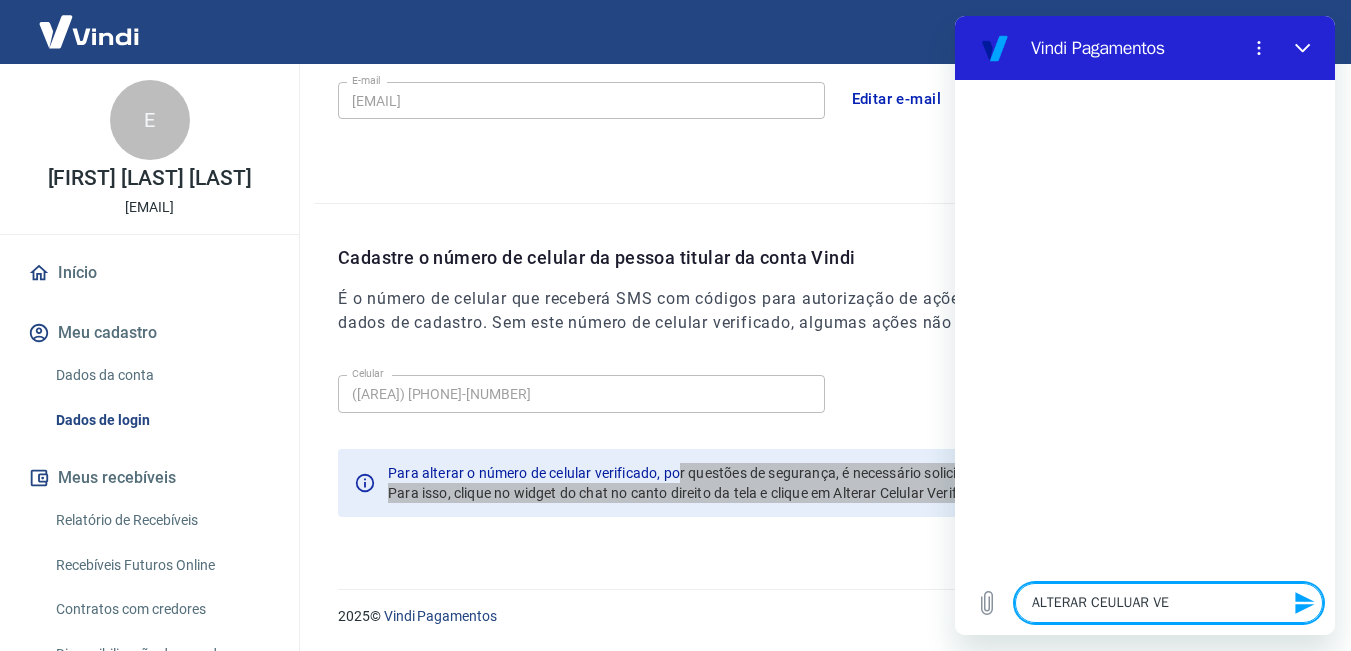 type on "ALTERAR CEULUAR VER" 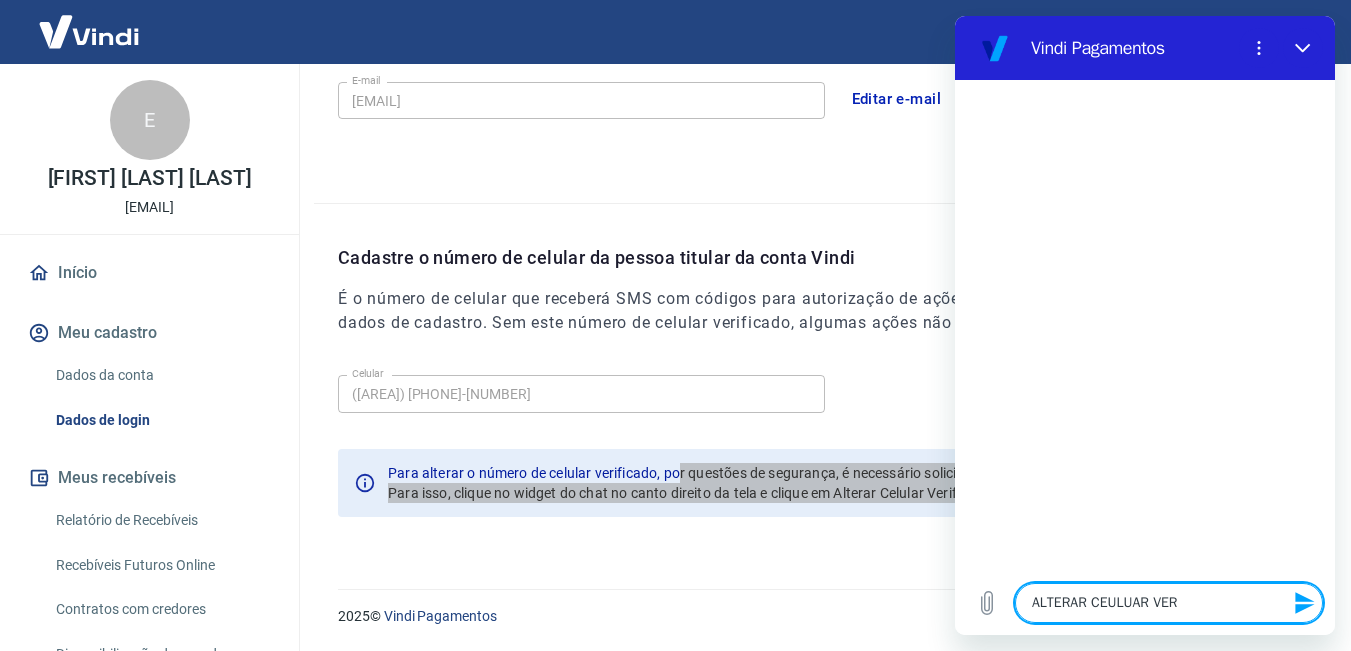 type on "ALTERAR CEULUAR VERI" 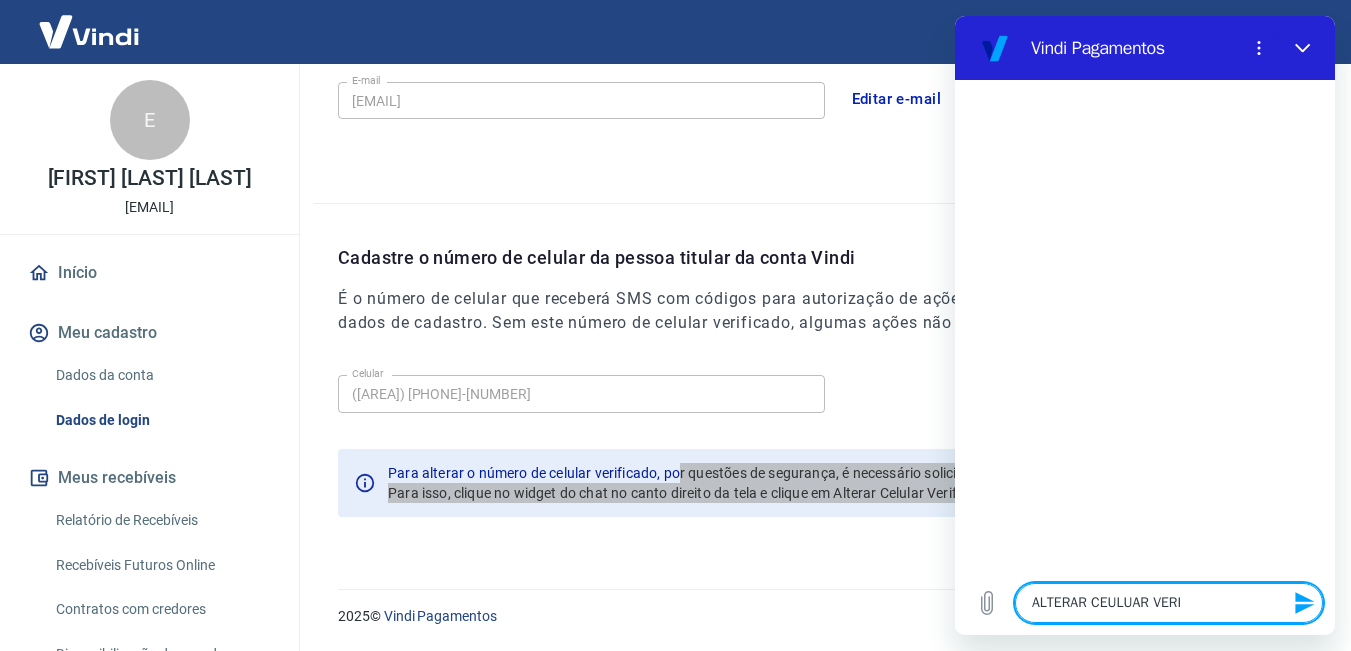type on "ALTERAR CEULUAR VERIF" 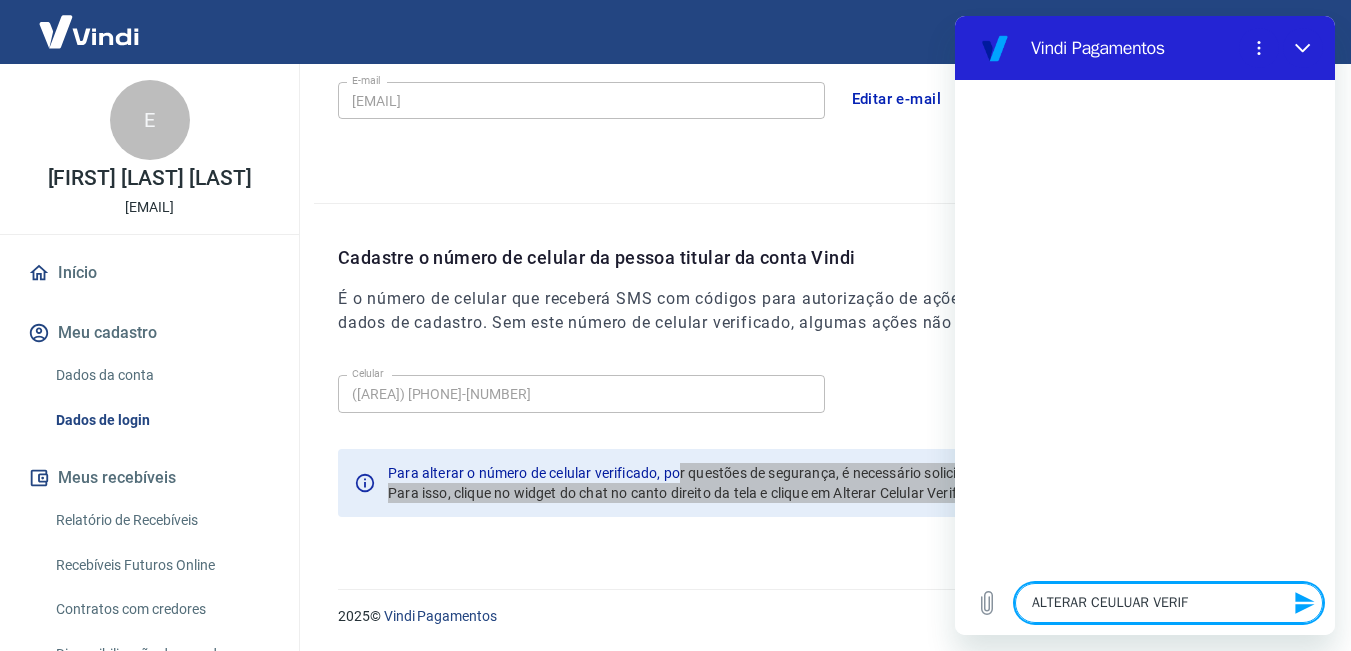 type on "ALTERAR CEULUAR VERIFI" 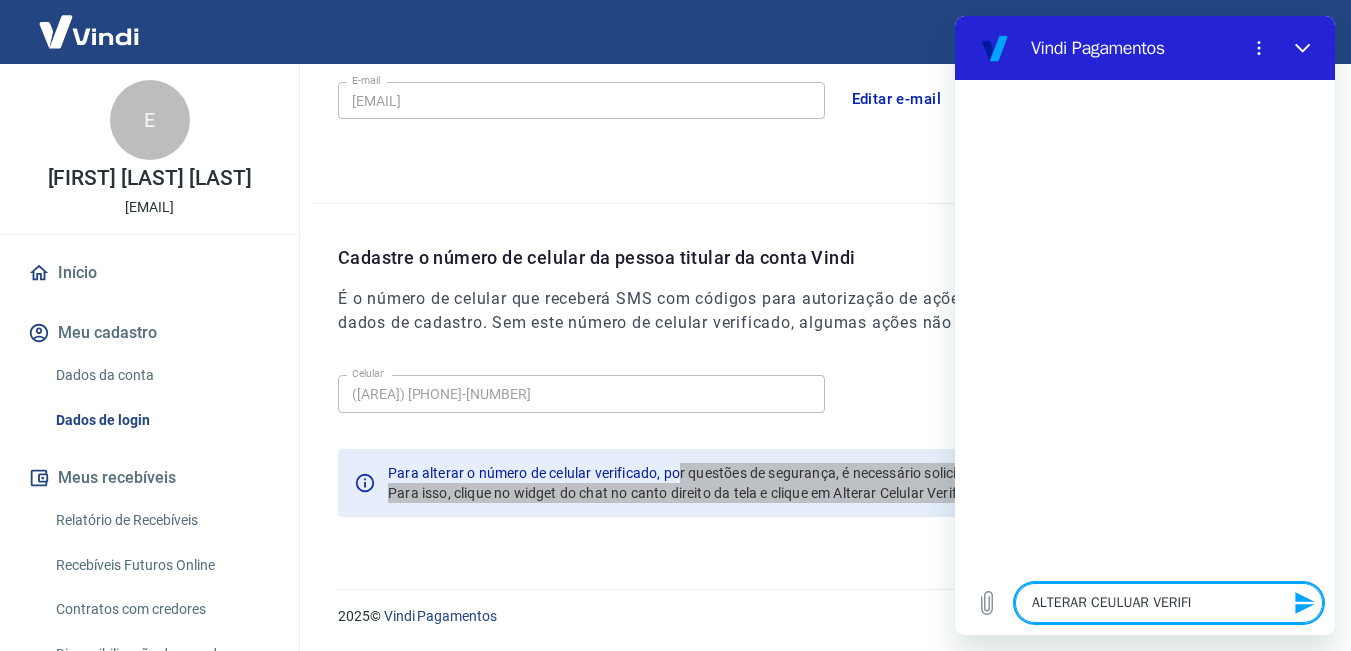 type on "ALTERAR CEULUAR VERIFIC" 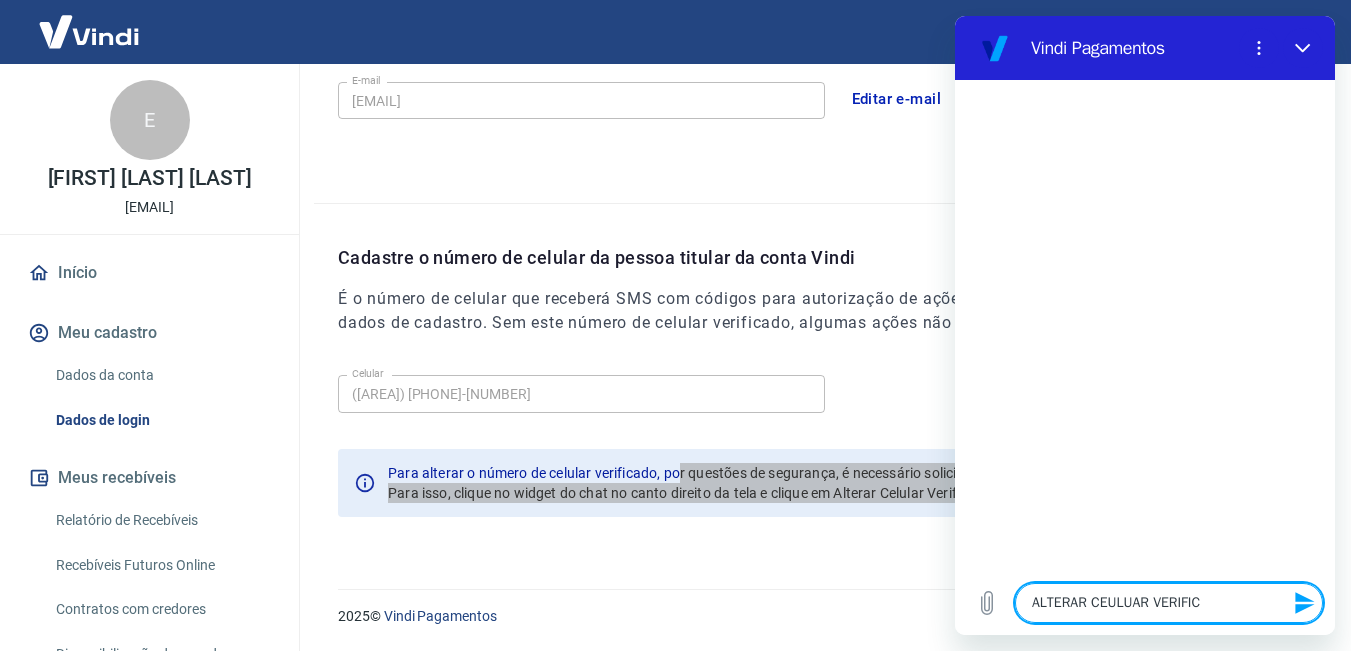 type on "ALTERAR CEULUAR VERIFICA" 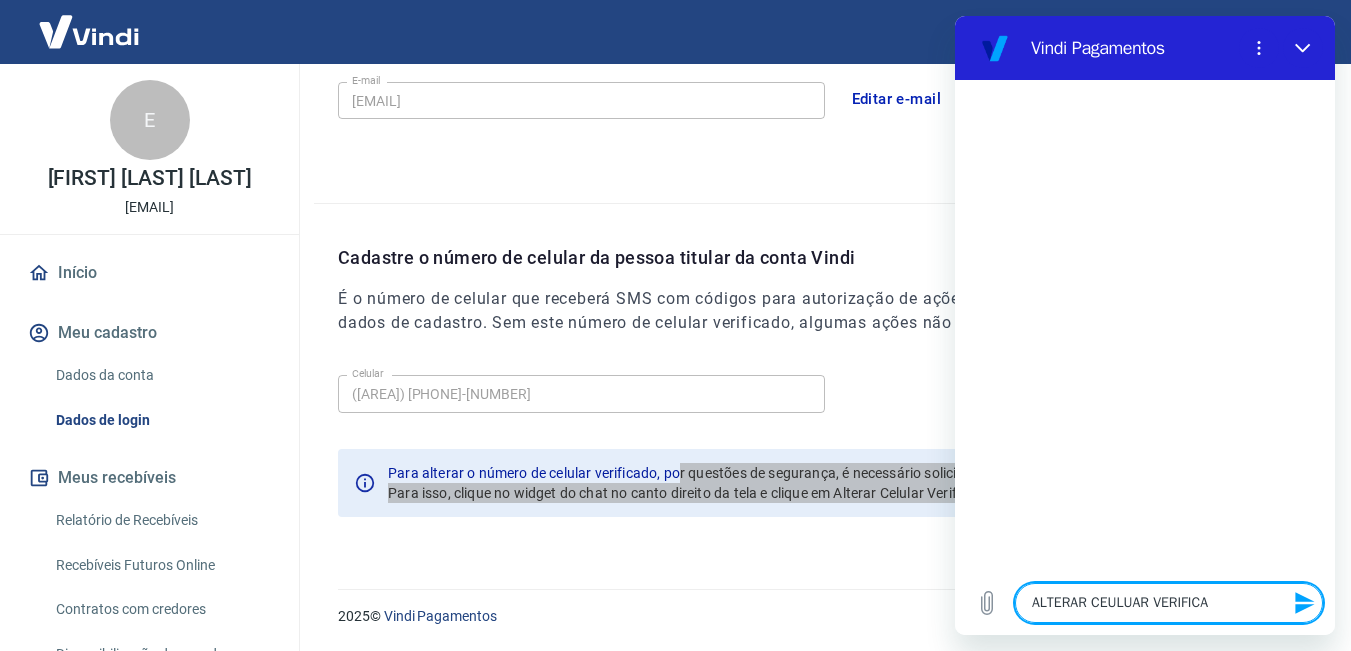 type on "ALTERAR CEULUAR VERIFICAD" 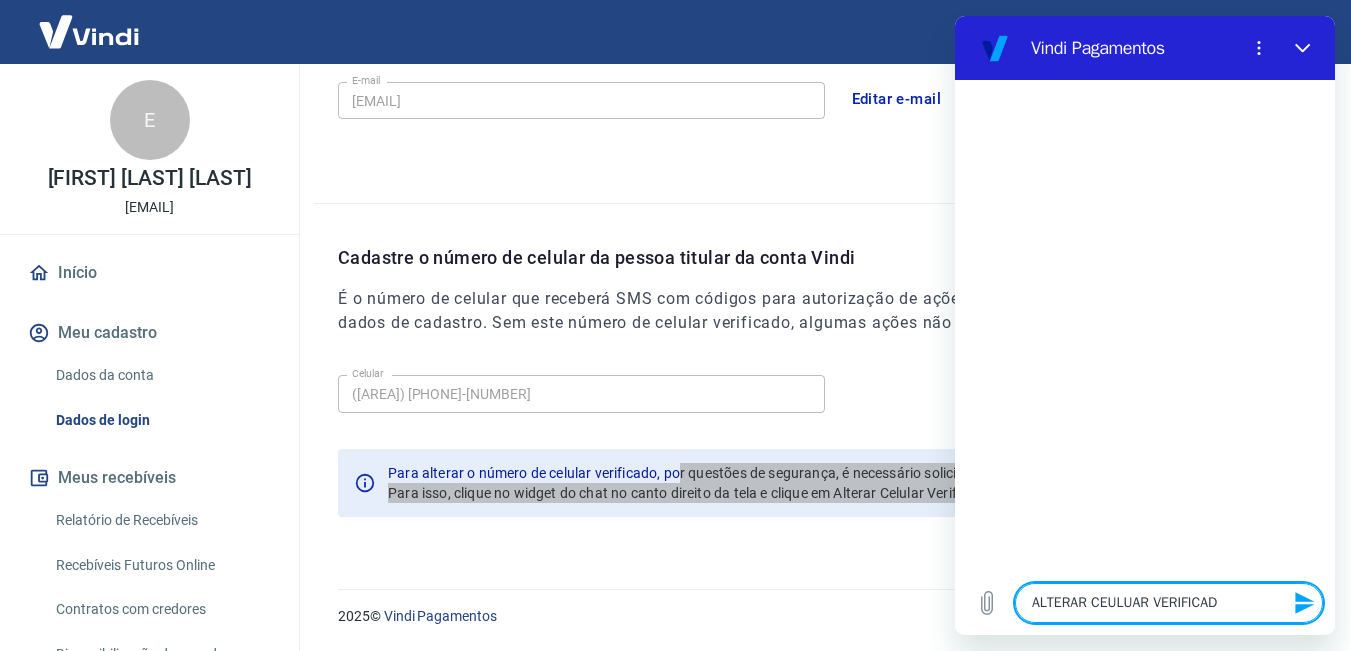 type on "ALTERAR CEULUAR VERIFICADO" 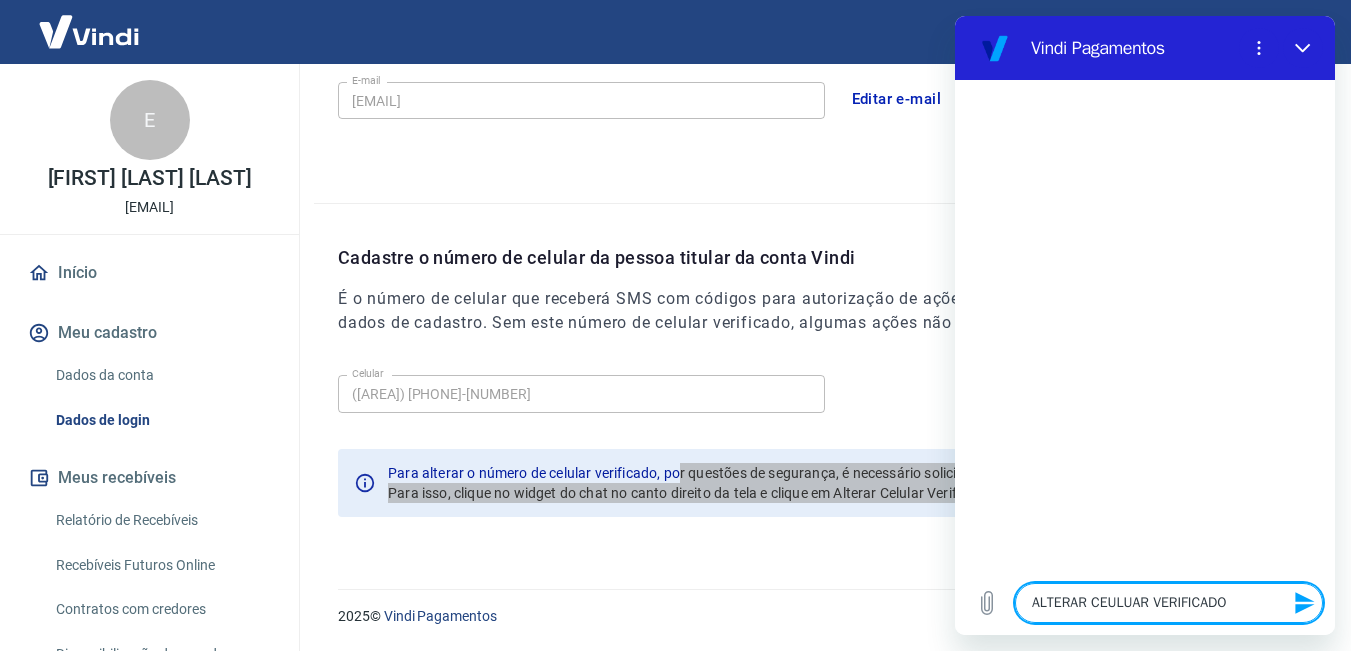 click on "ALTERAR CEULUAR VERIFICADO" at bounding box center [1169, 603] 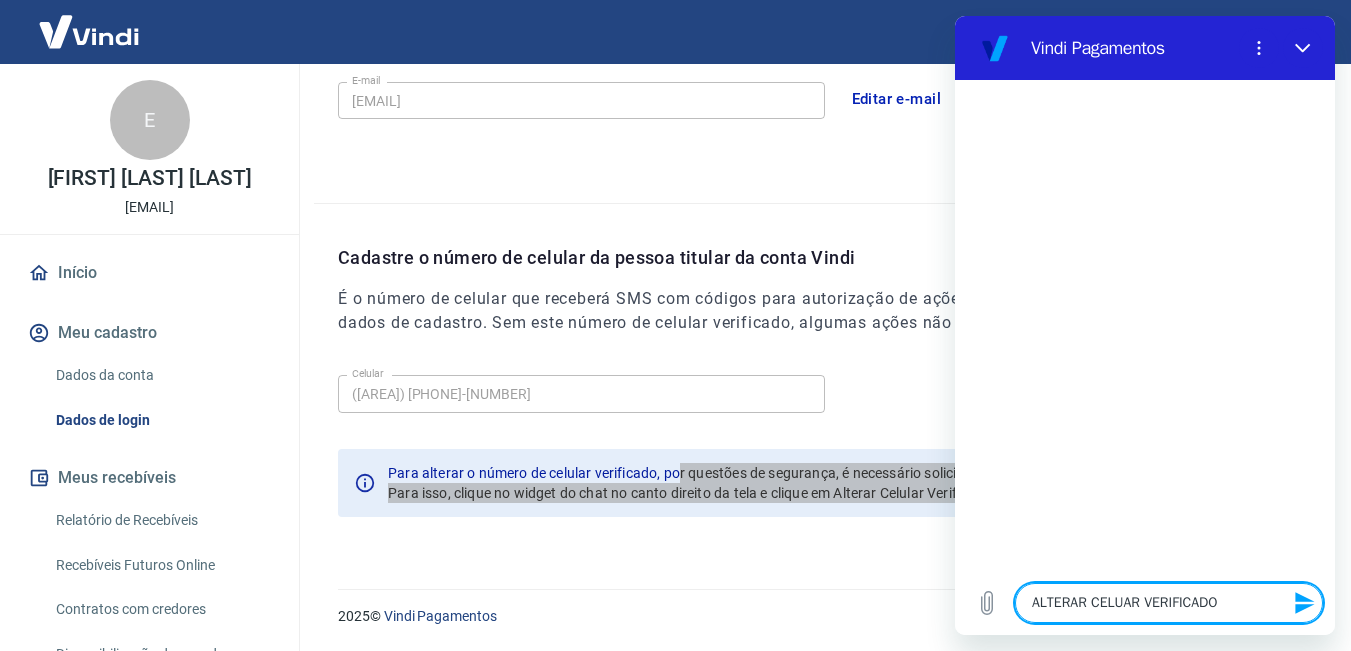 click on "ALTERAR CELUAR VERIFICADO" at bounding box center [1169, 603] 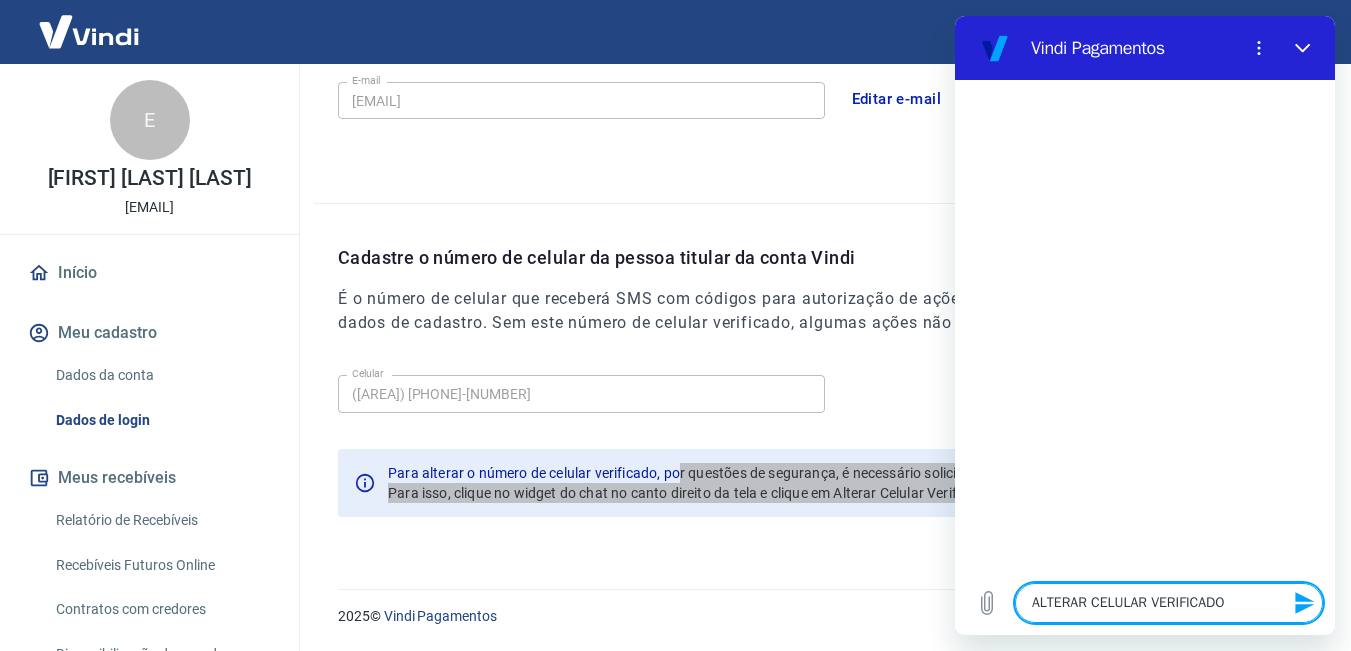 type on "ALTERAR CELULAR VERIFICADO" 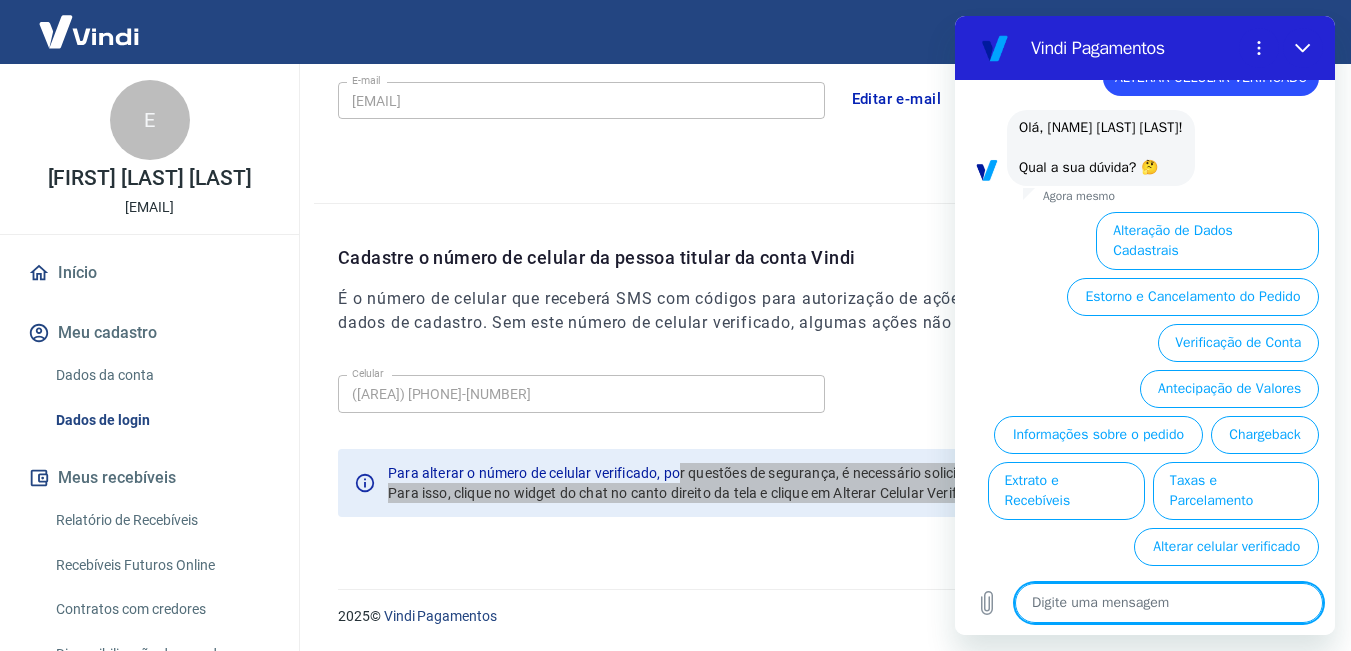 scroll, scrollTop: 66, scrollLeft: 0, axis: vertical 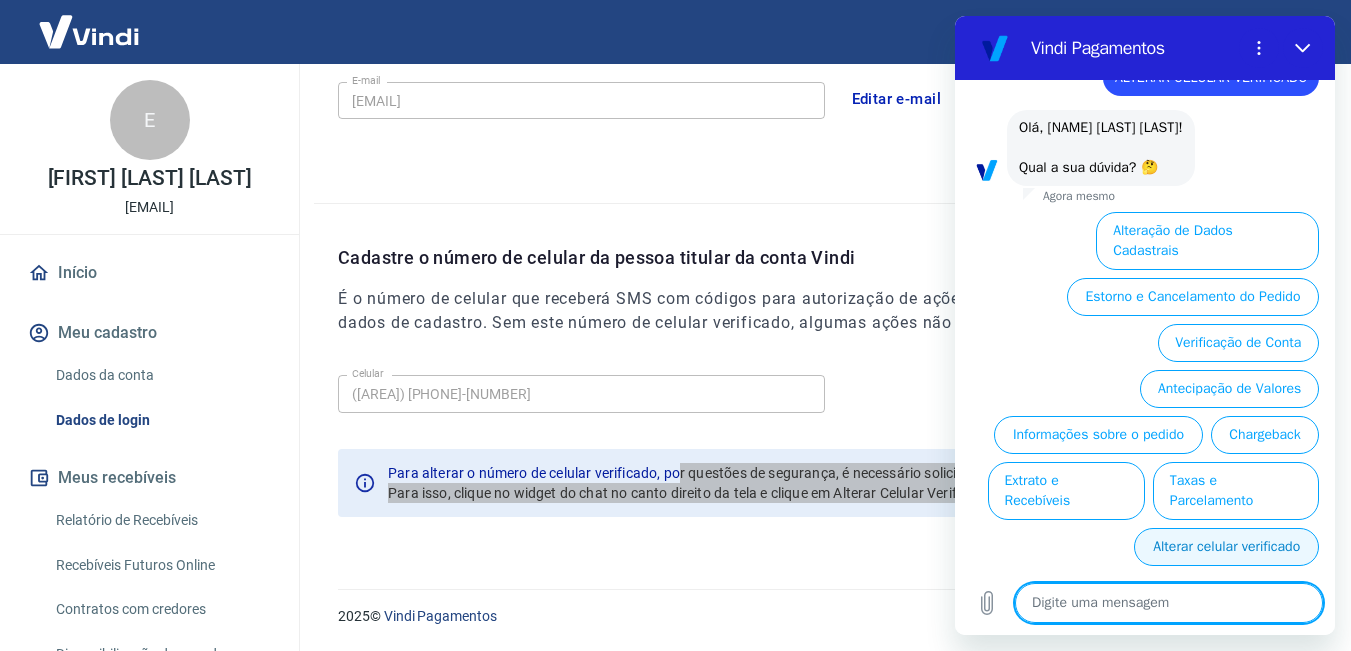 click on "Alterar celular verificado" at bounding box center (1226, 547) 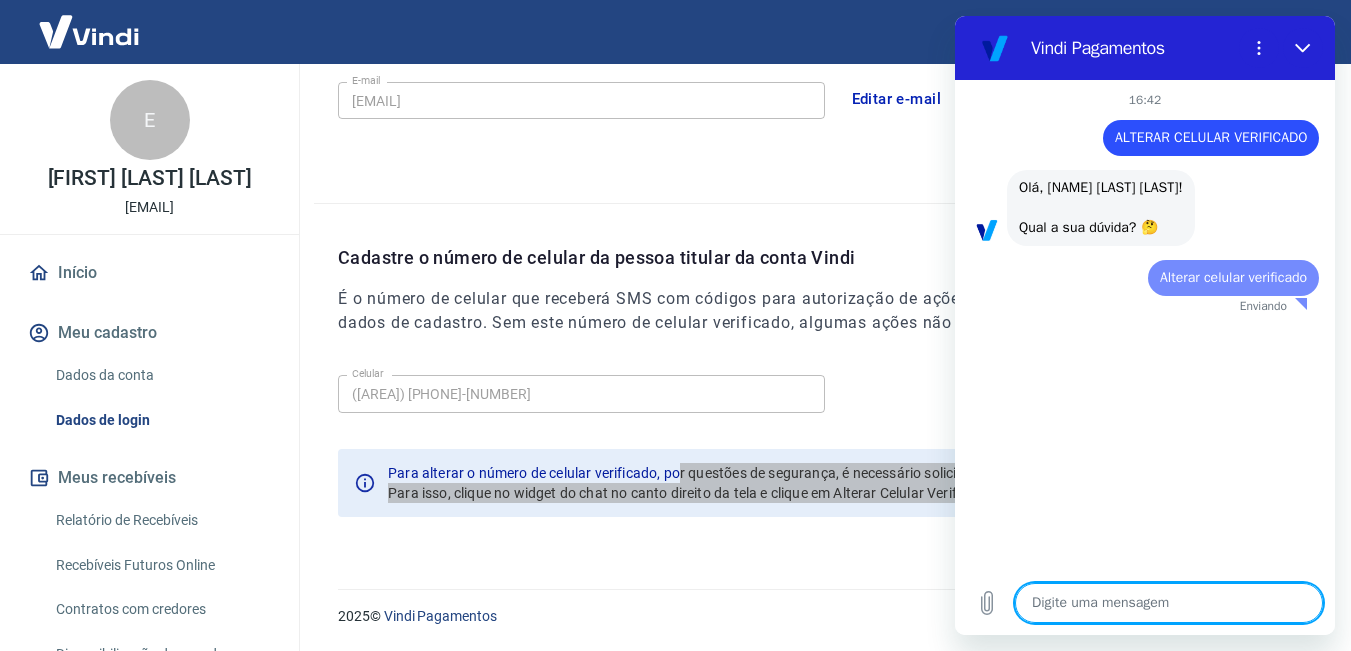 scroll, scrollTop: 0, scrollLeft: 0, axis: both 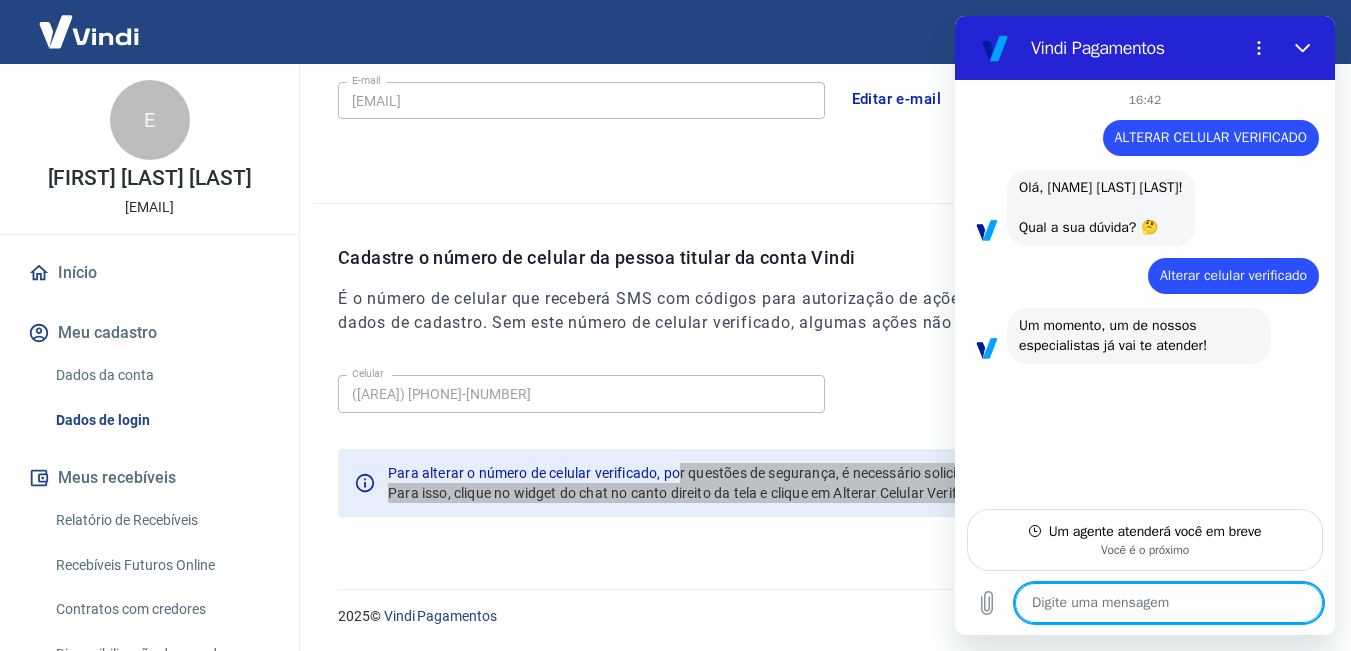 type on "x" 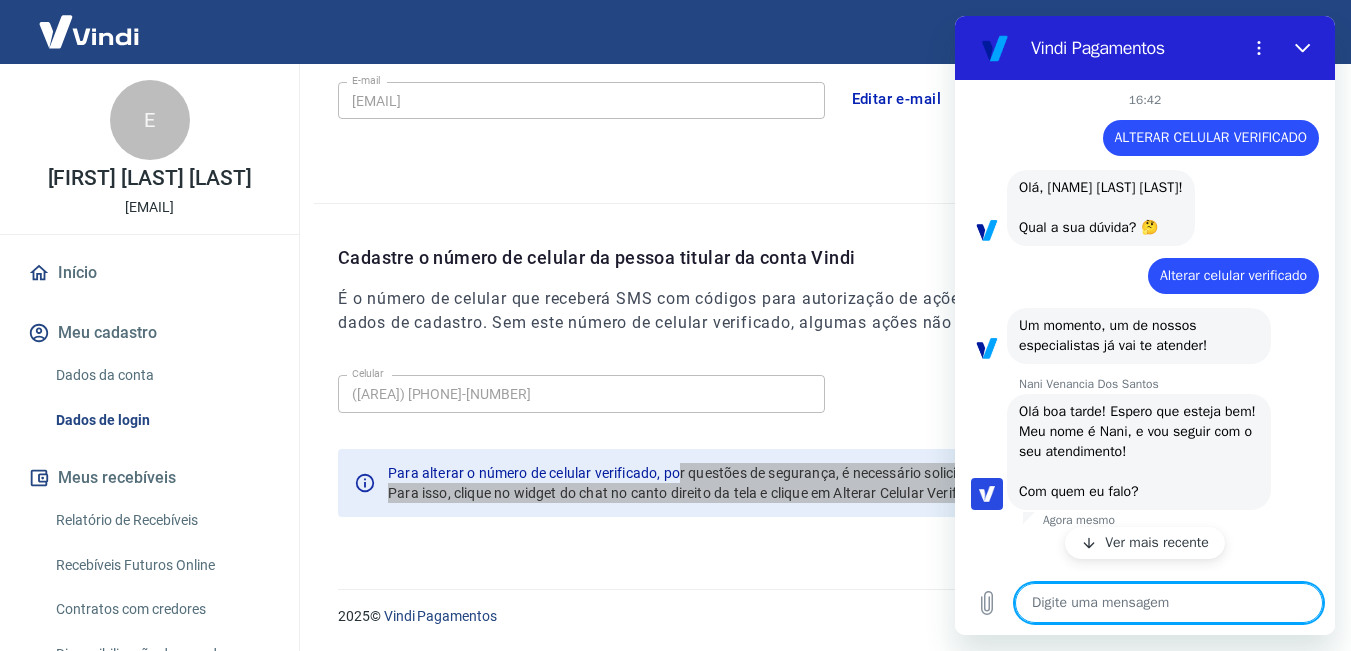 type on "L" 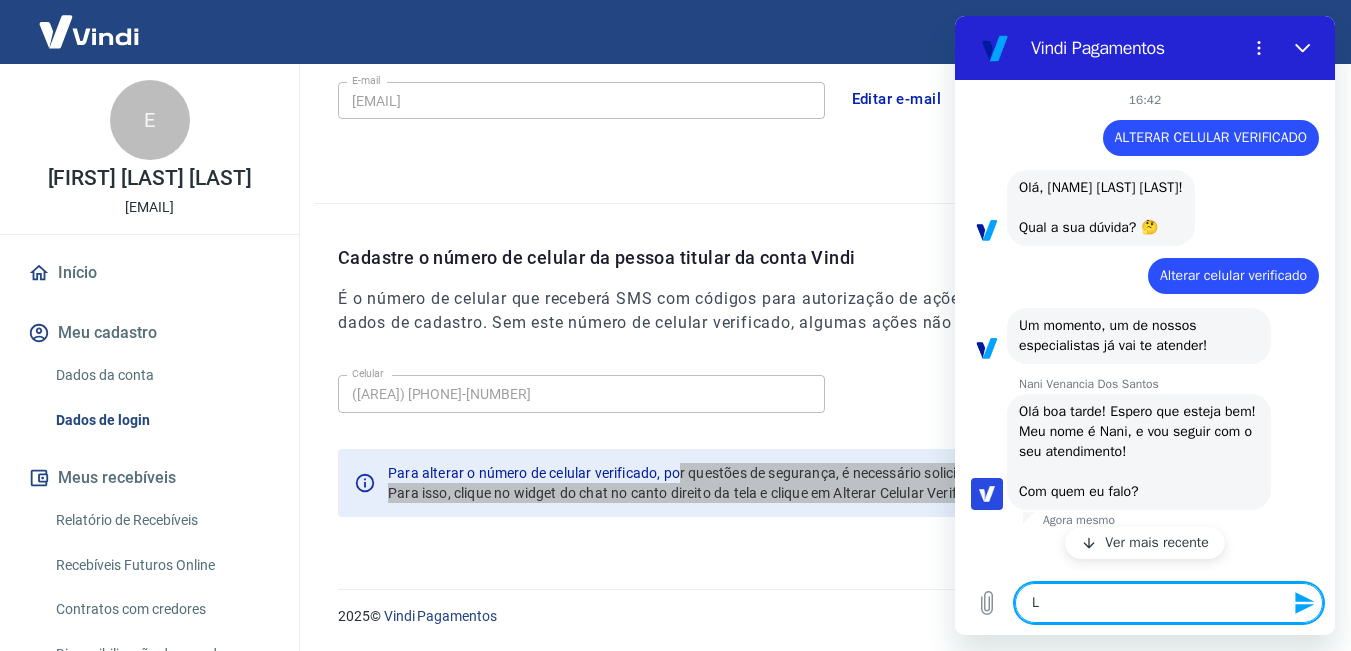 type on "LU" 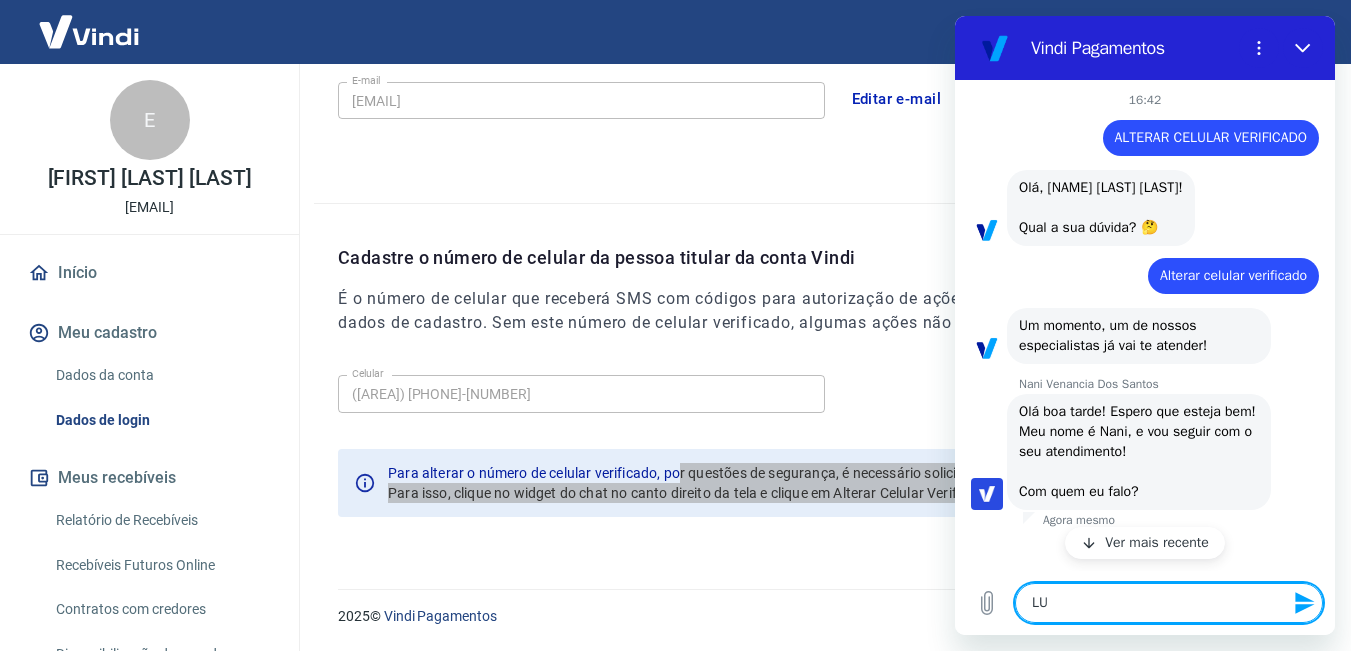 type on "[NAME]" 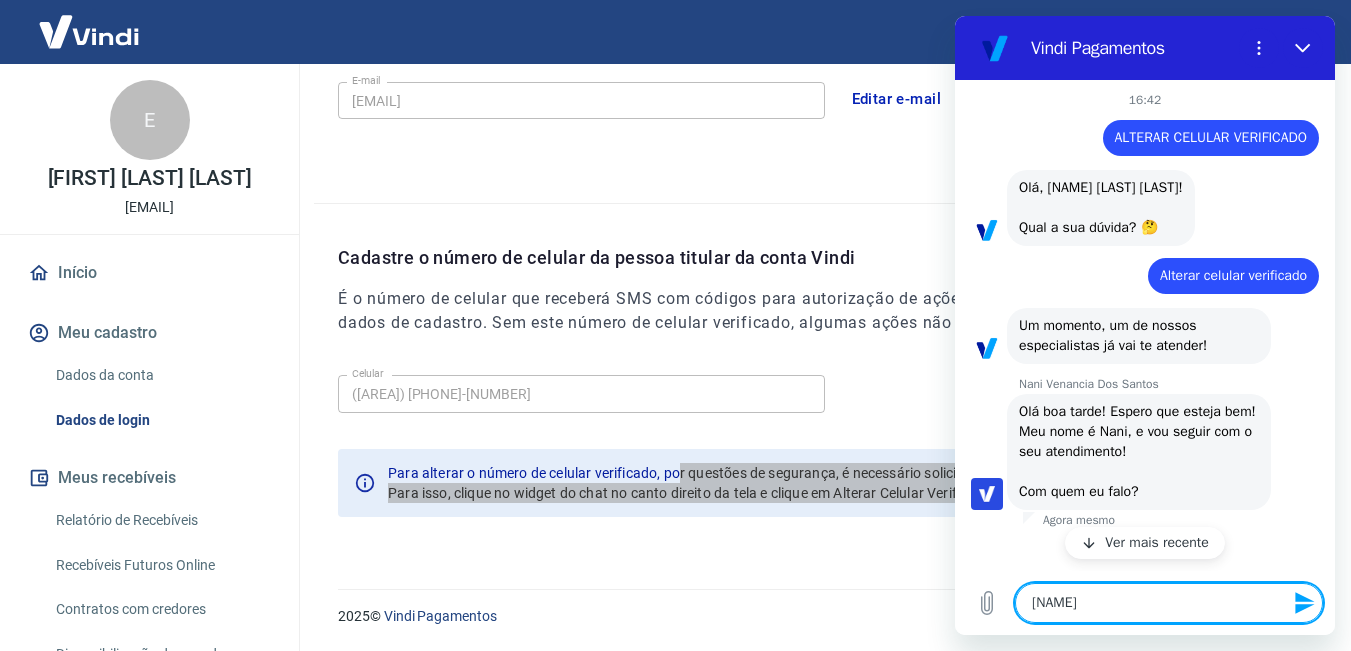 type on "[NAME]" 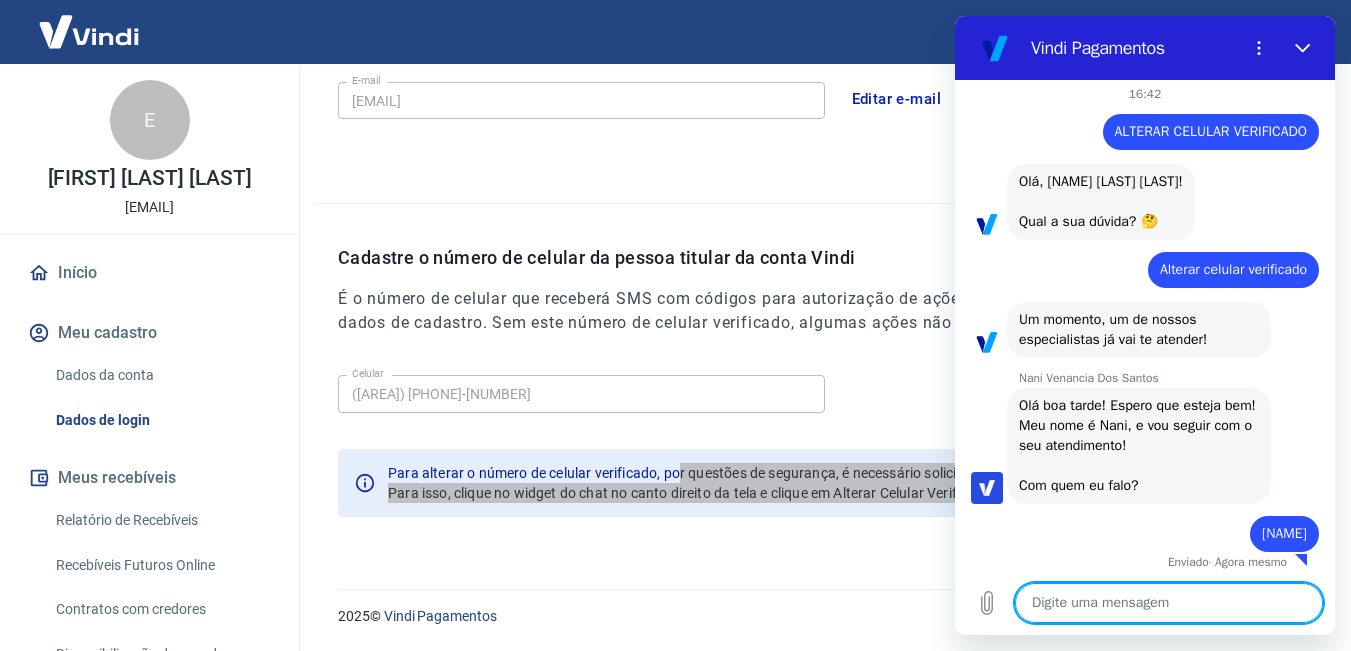 scroll, scrollTop: 30, scrollLeft: 0, axis: vertical 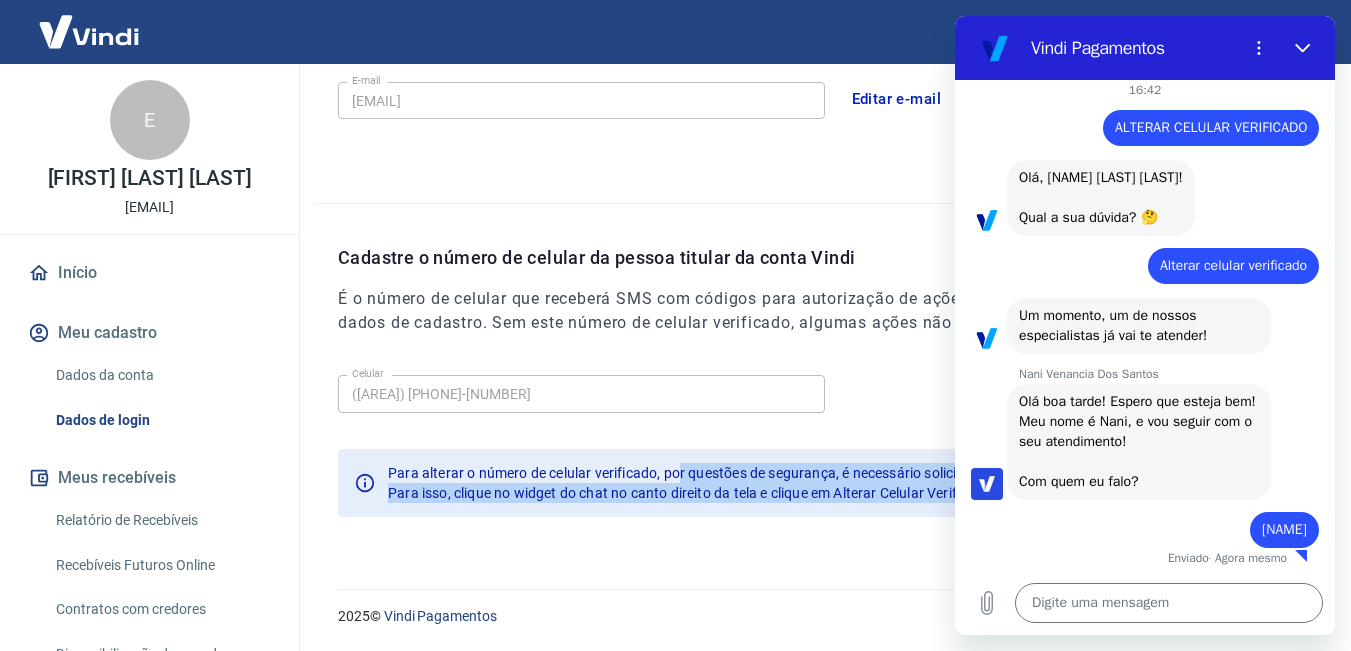 click on "Início" at bounding box center (149, 273) 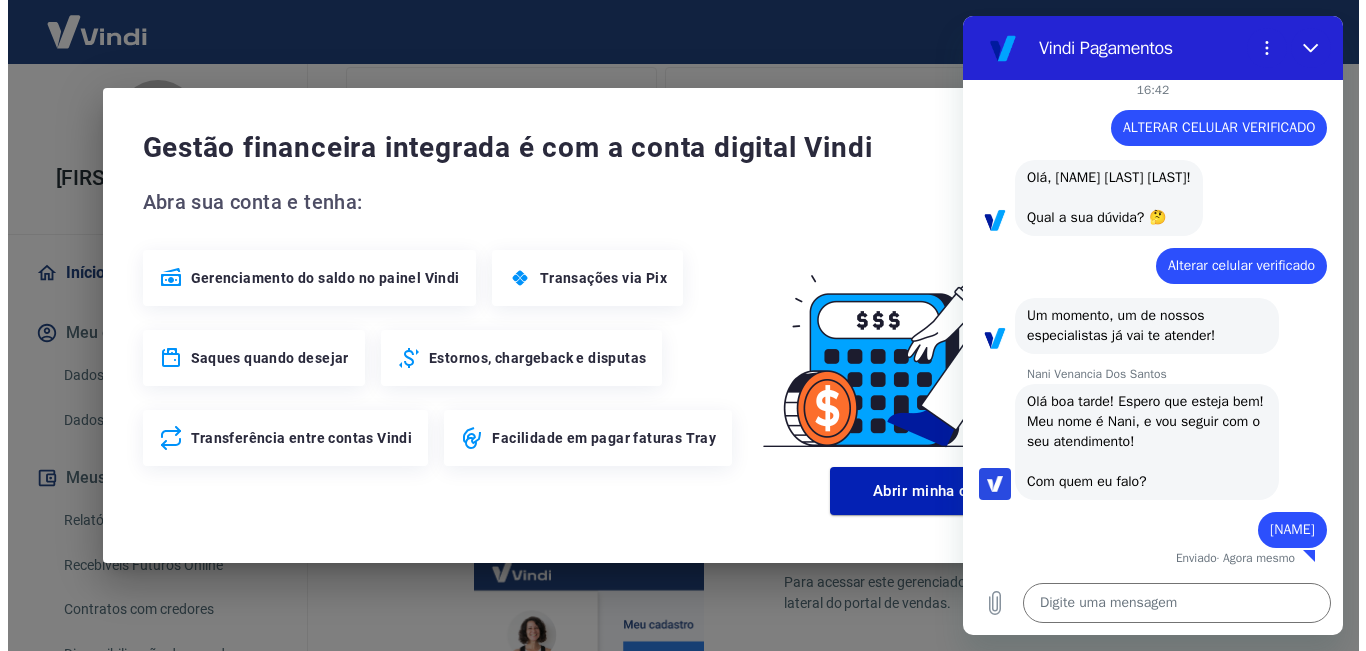 scroll, scrollTop: 1197, scrollLeft: 0, axis: vertical 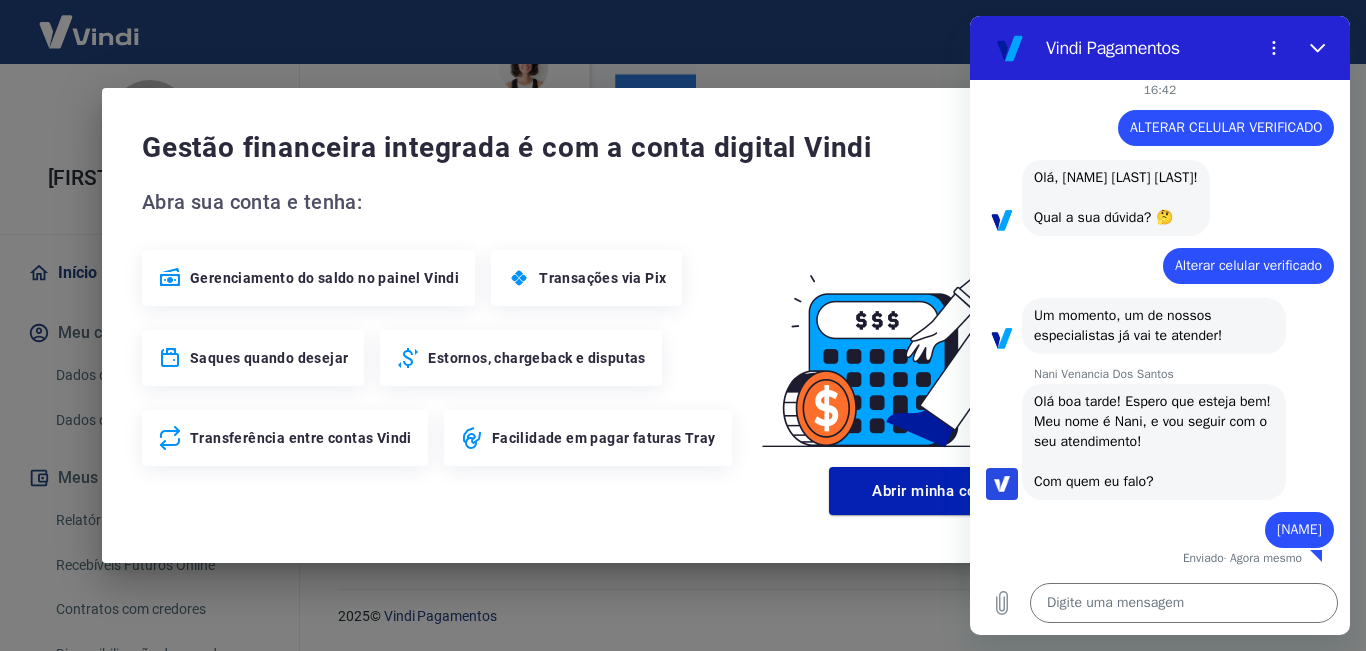 click on "Gestão financeira integrada é com a conta digital Vindi Abra sua conta e tenha: Gerenciamento do saldo no painel Vindi Transações via Pix Saques quando desejar Estornos, chargeback e disputas Transferência entre contas Vindi Facilidade em pagar faturas Tray Abrir minha conta digital Vindi" at bounding box center (683, 325) 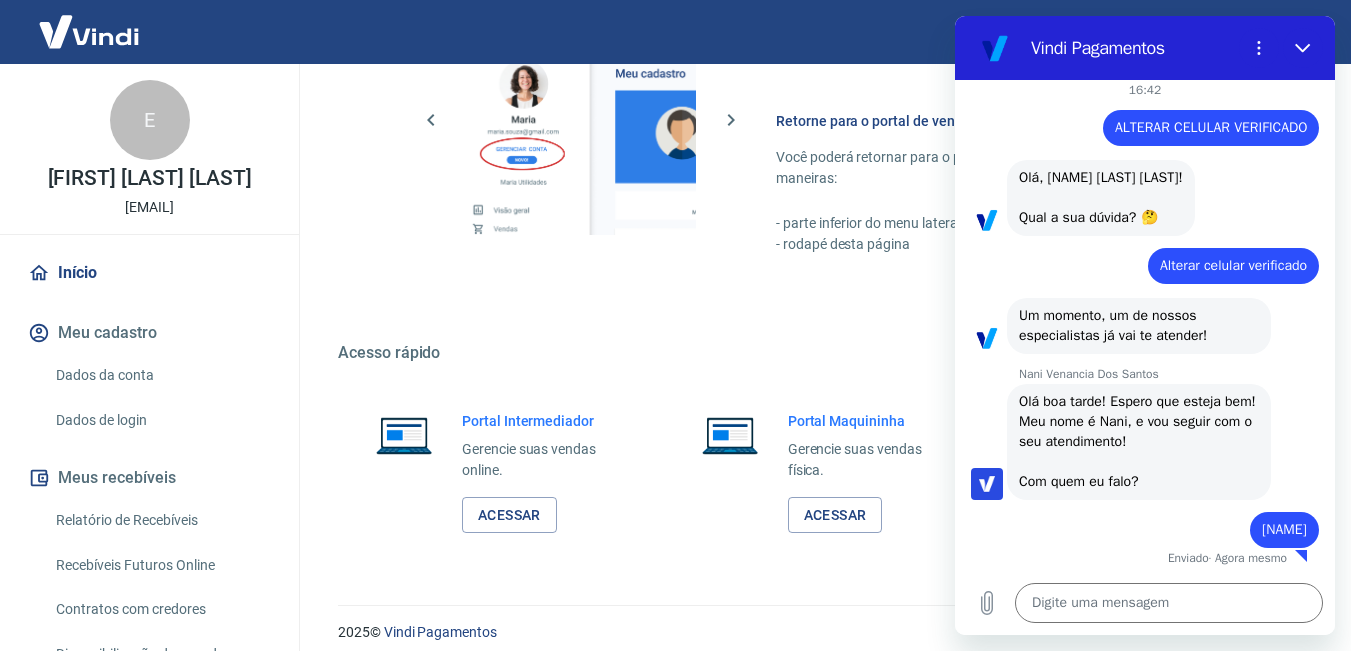 scroll, scrollTop: 1197, scrollLeft: 0, axis: vertical 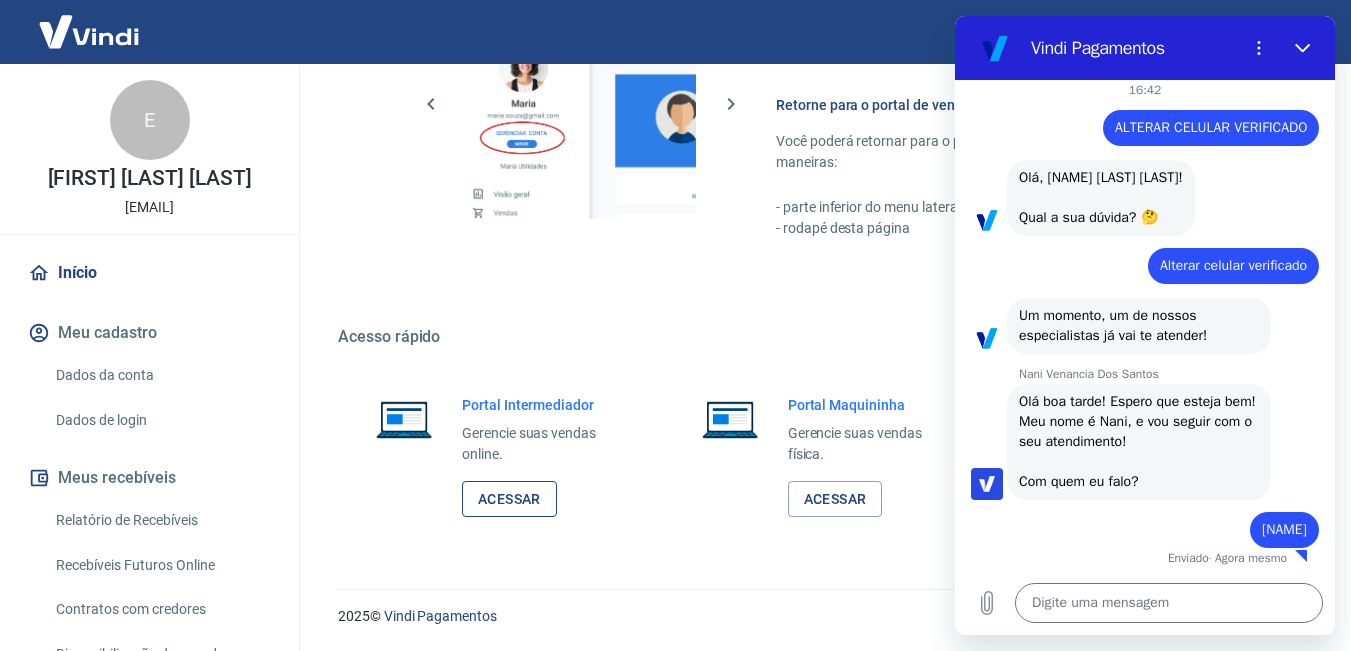 click on "Acessar" at bounding box center [509, 499] 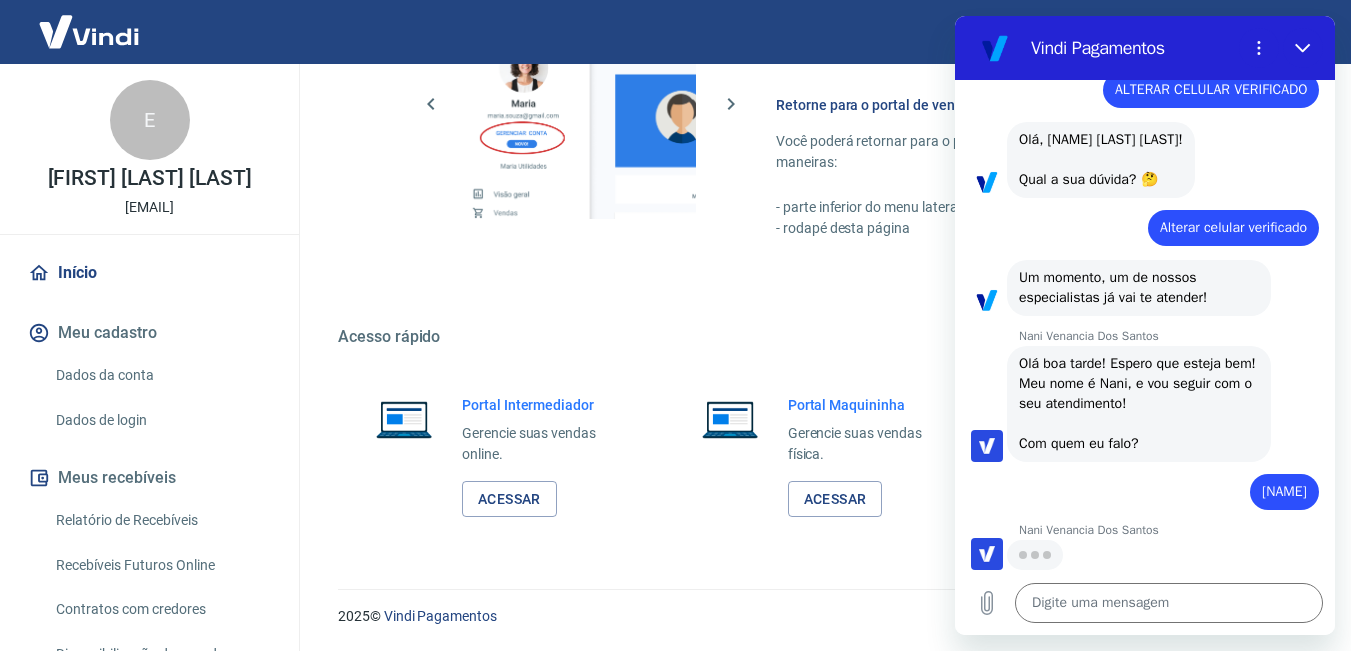 scroll, scrollTop: 68, scrollLeft: 0, axis: vertical 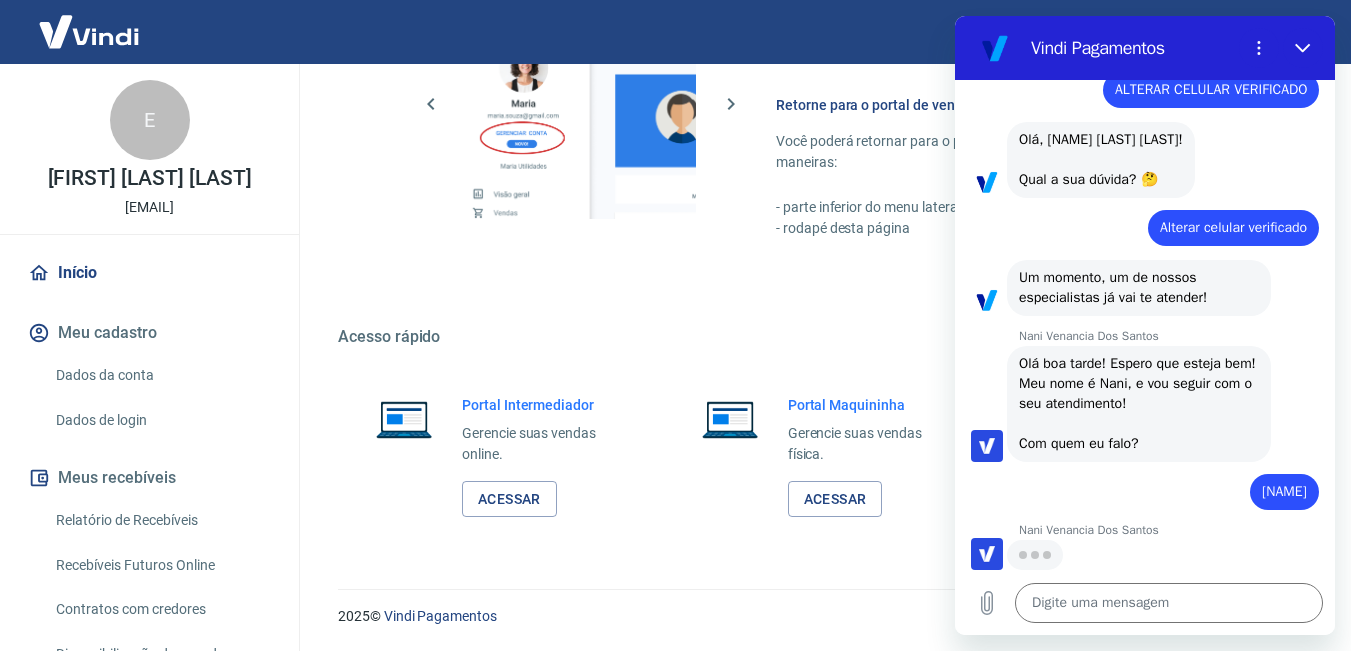 type on "x" 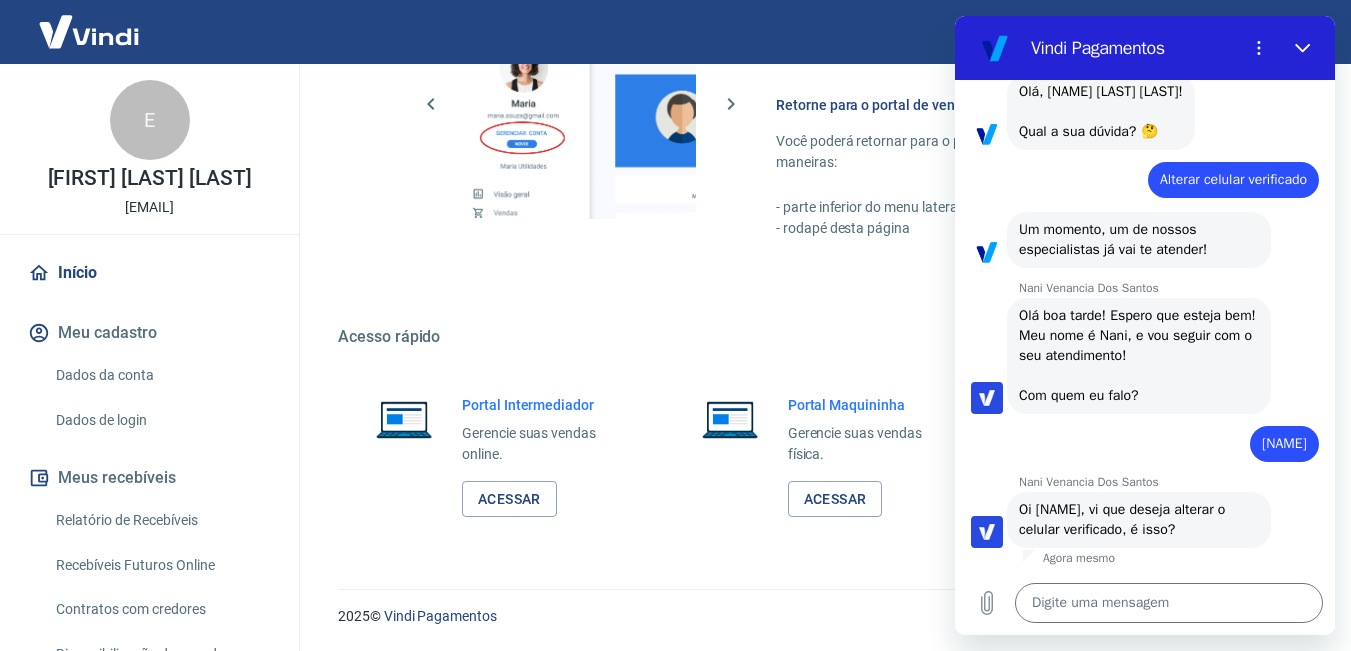scroll, scrollTop: 116, scrollLeft: 0, axis: vertical 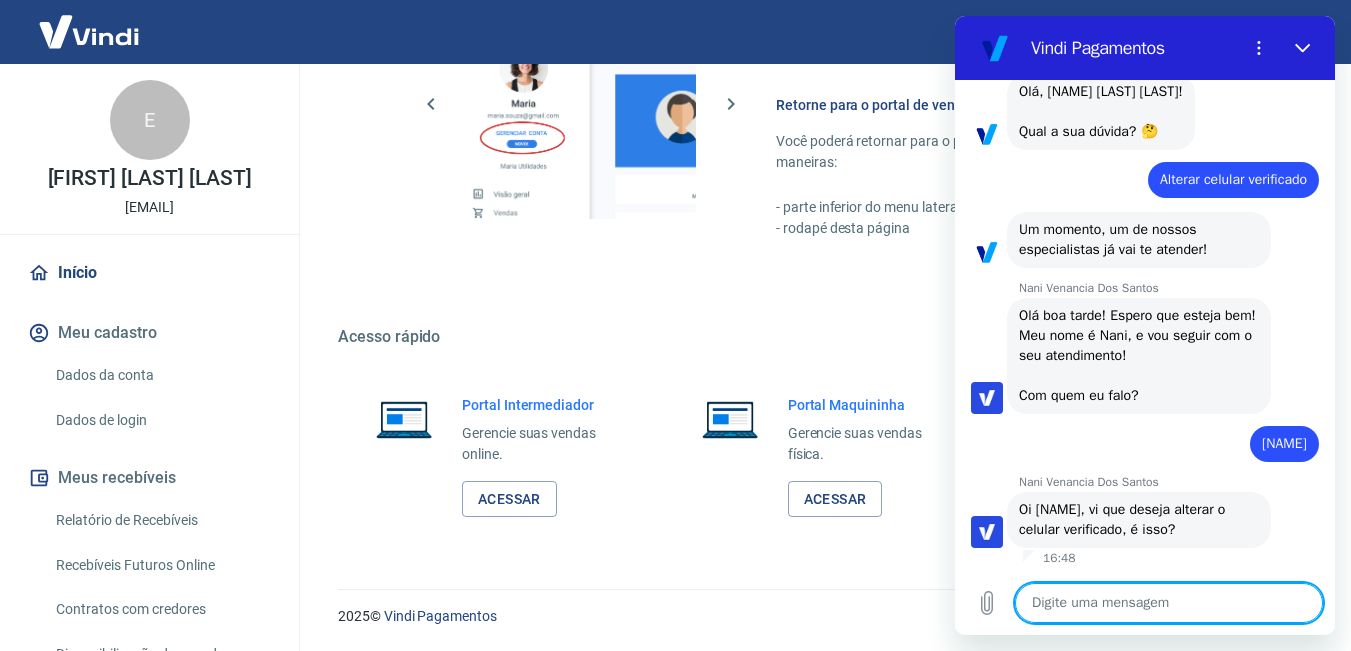 type on "s" 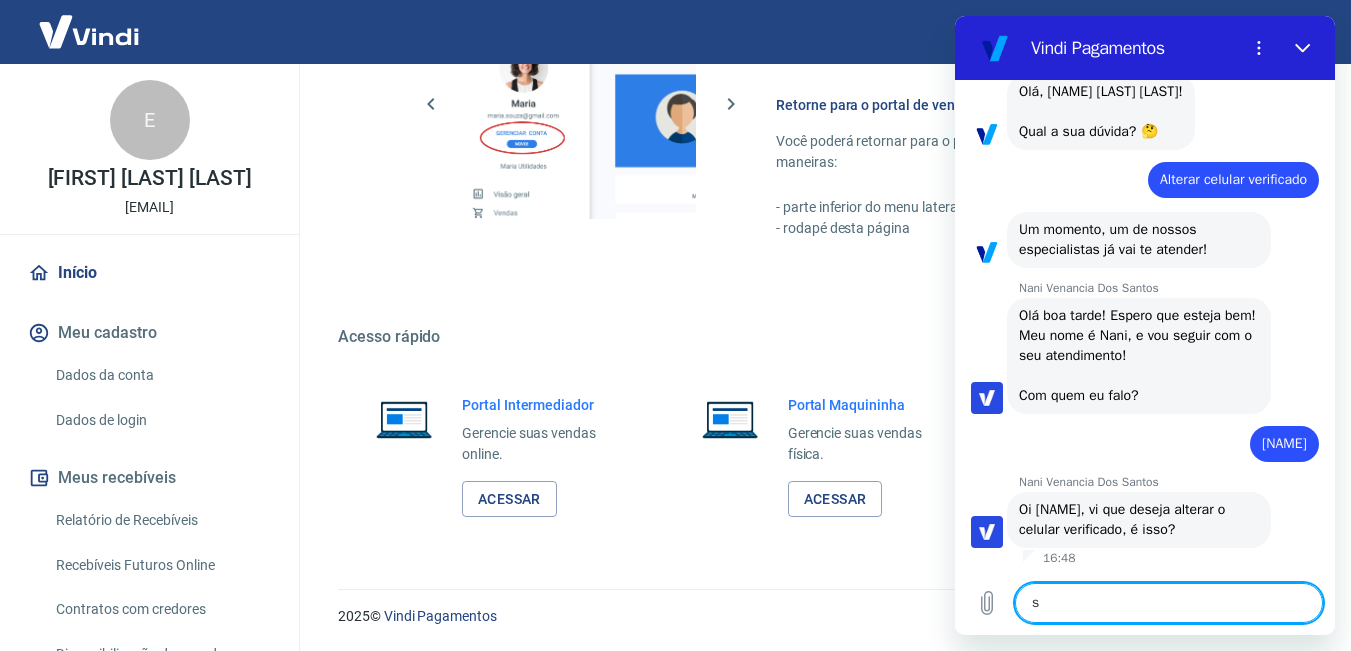 type on "si" 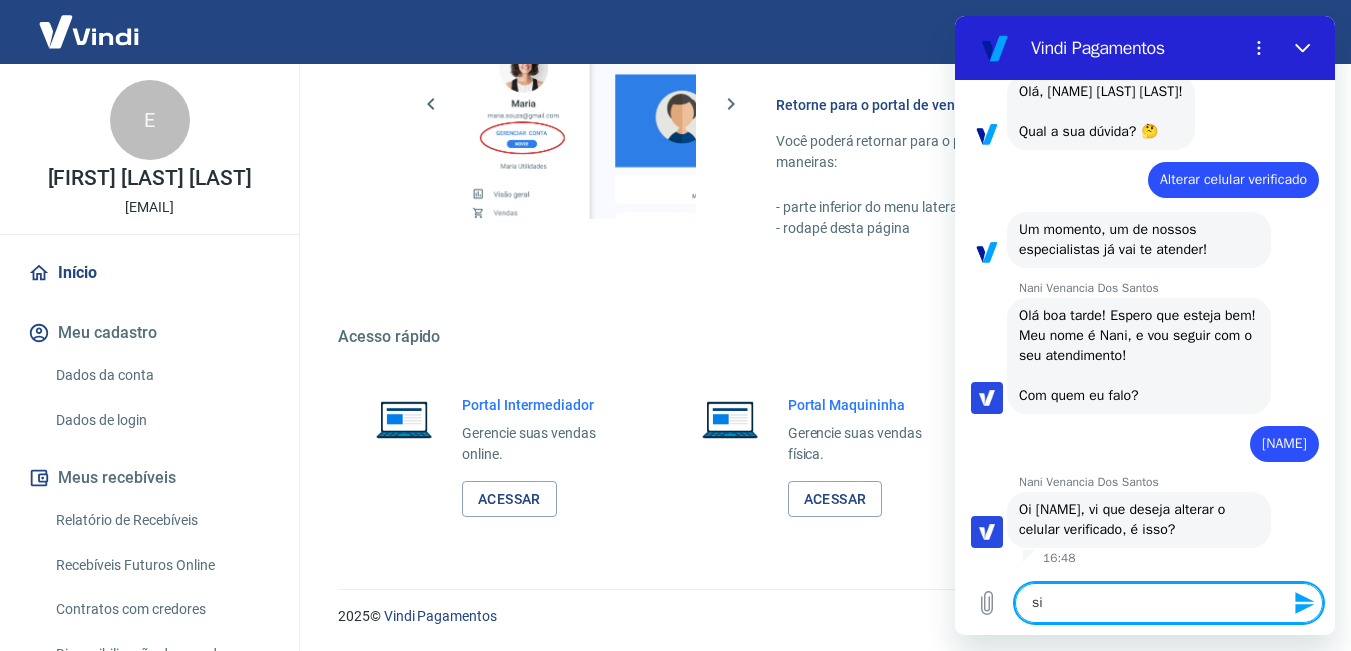 type on "sim" 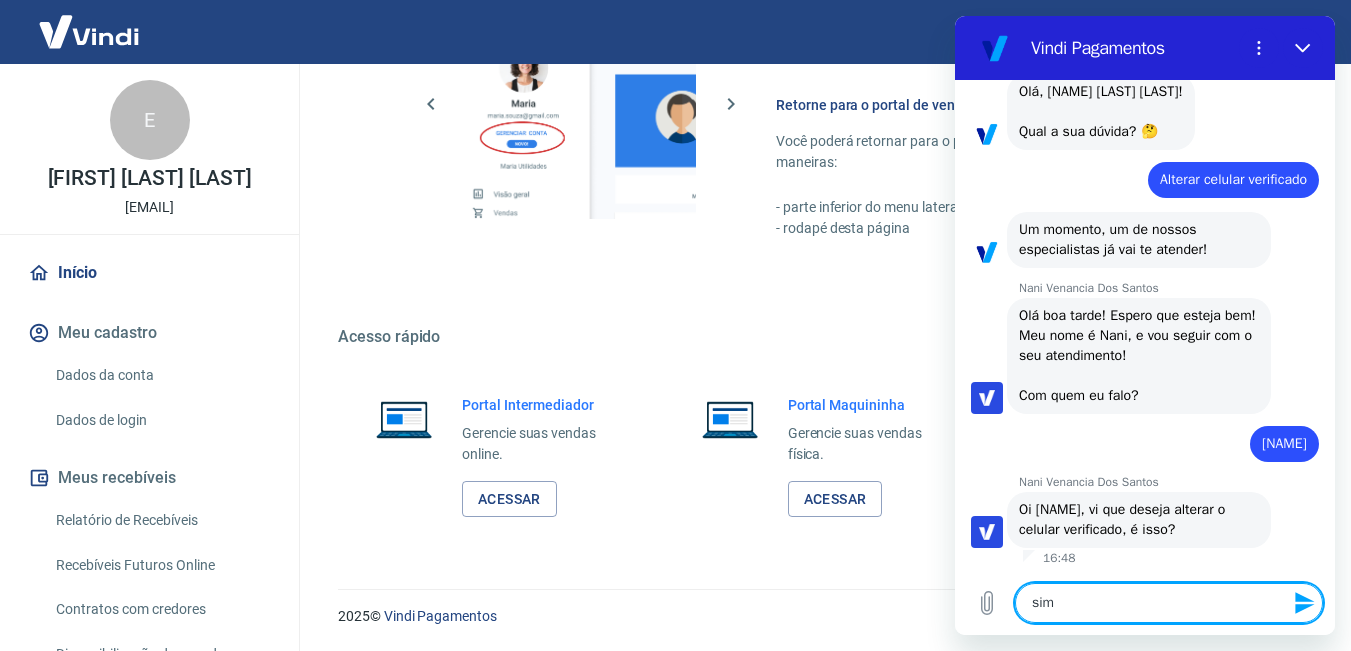 type 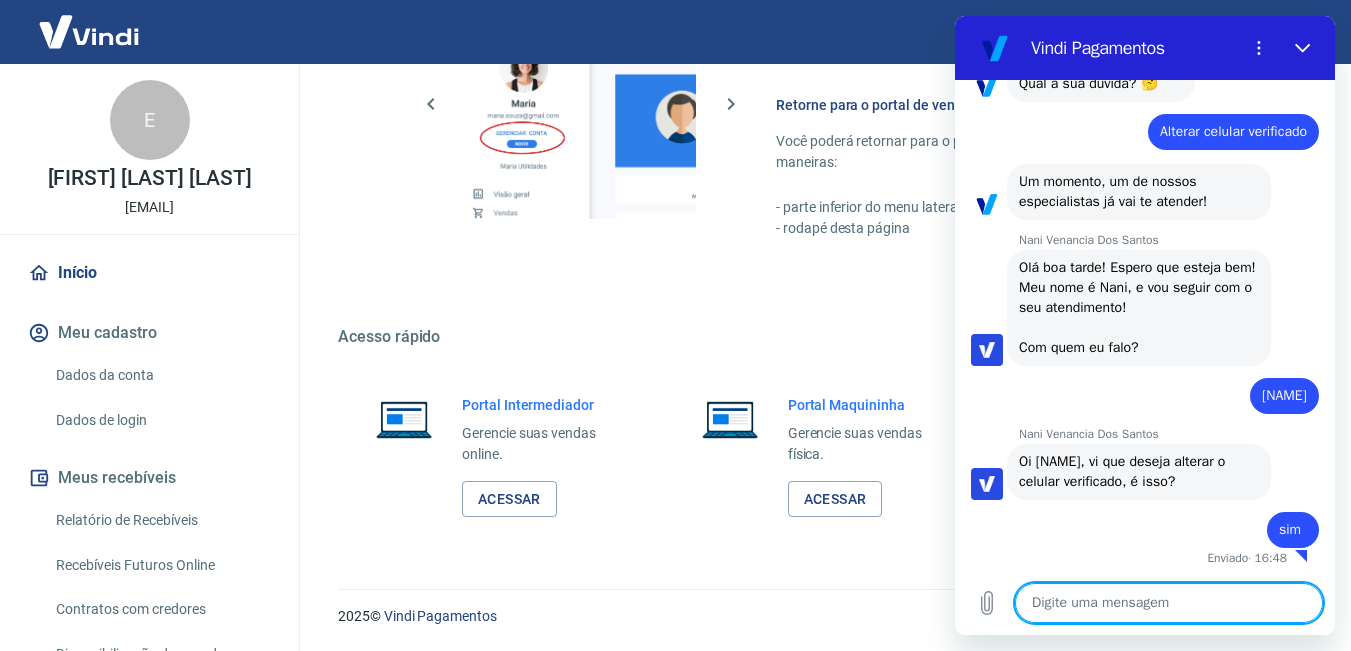scroll, scrollTop: 164, scrollLeft: 0, axis: vertical 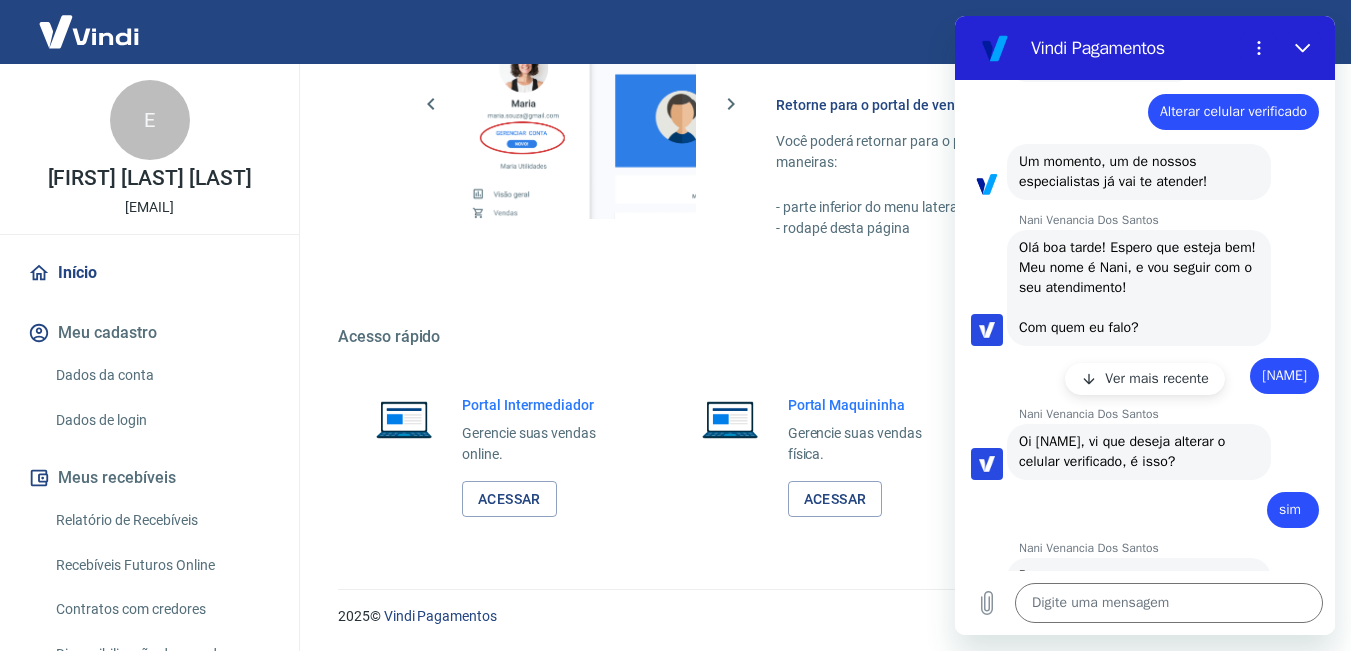 type on "x" 